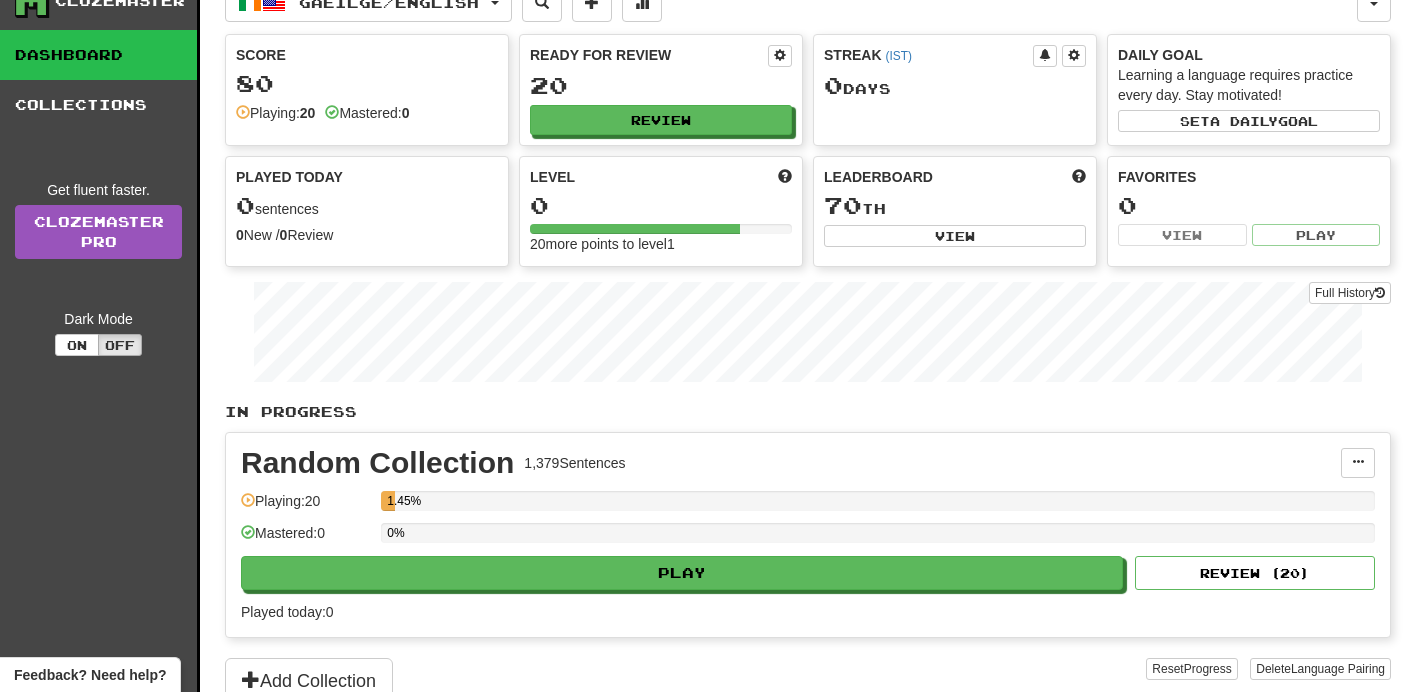 scroll, scrollTop: 0, scrollLeft: 0, axis: both 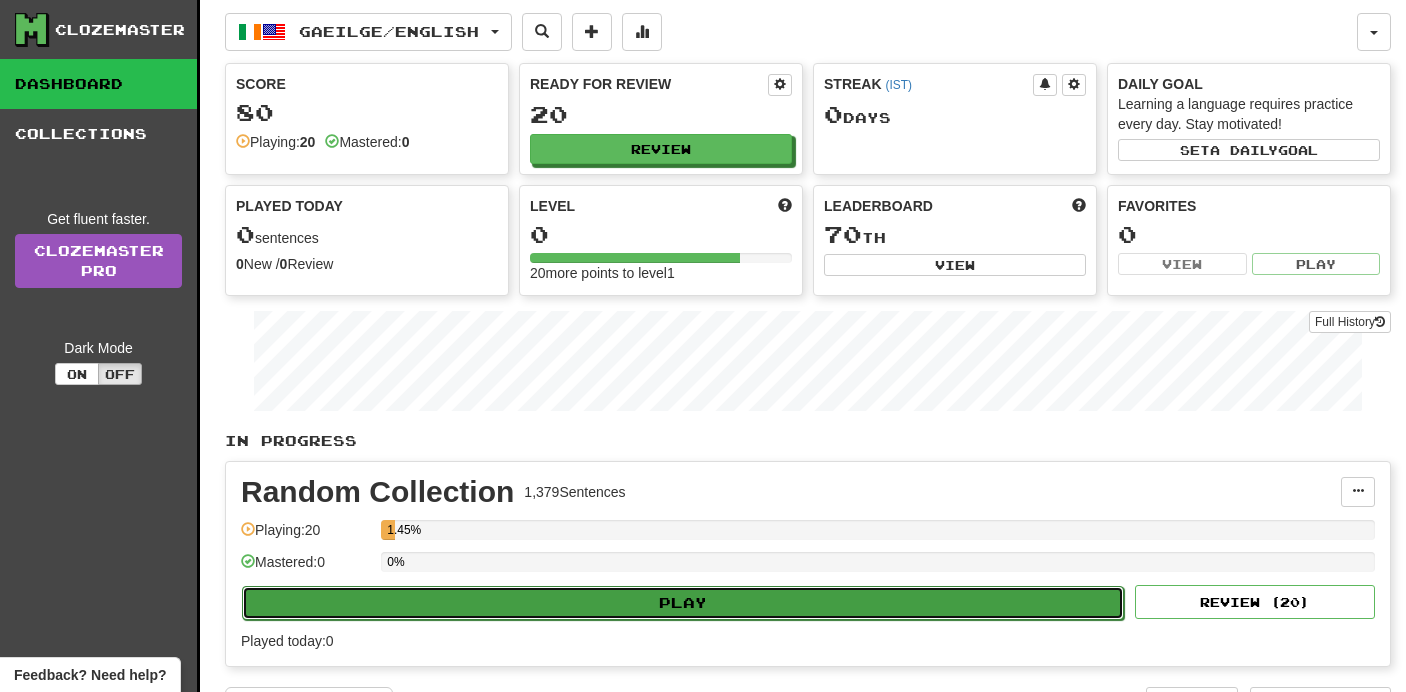 click on "Play" at bounding box center (683, 603) 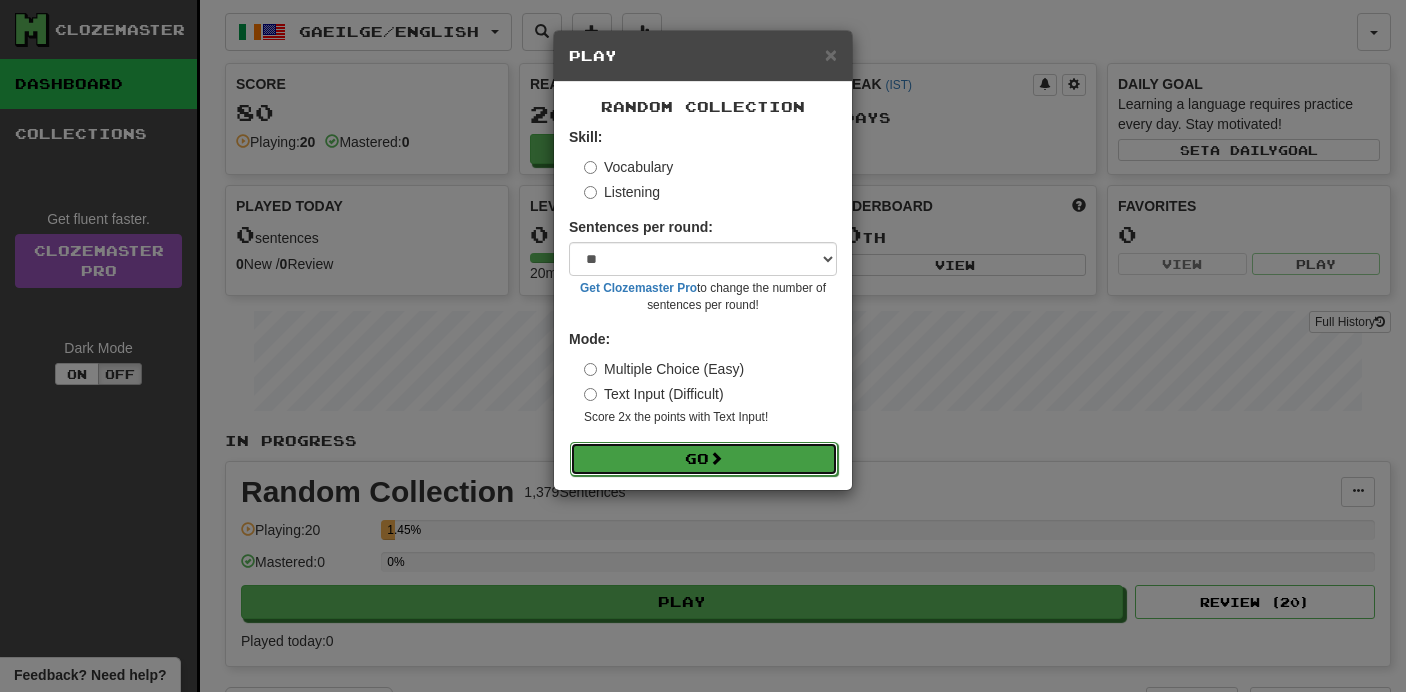 click on "Go" at bounding box center (704, 459) 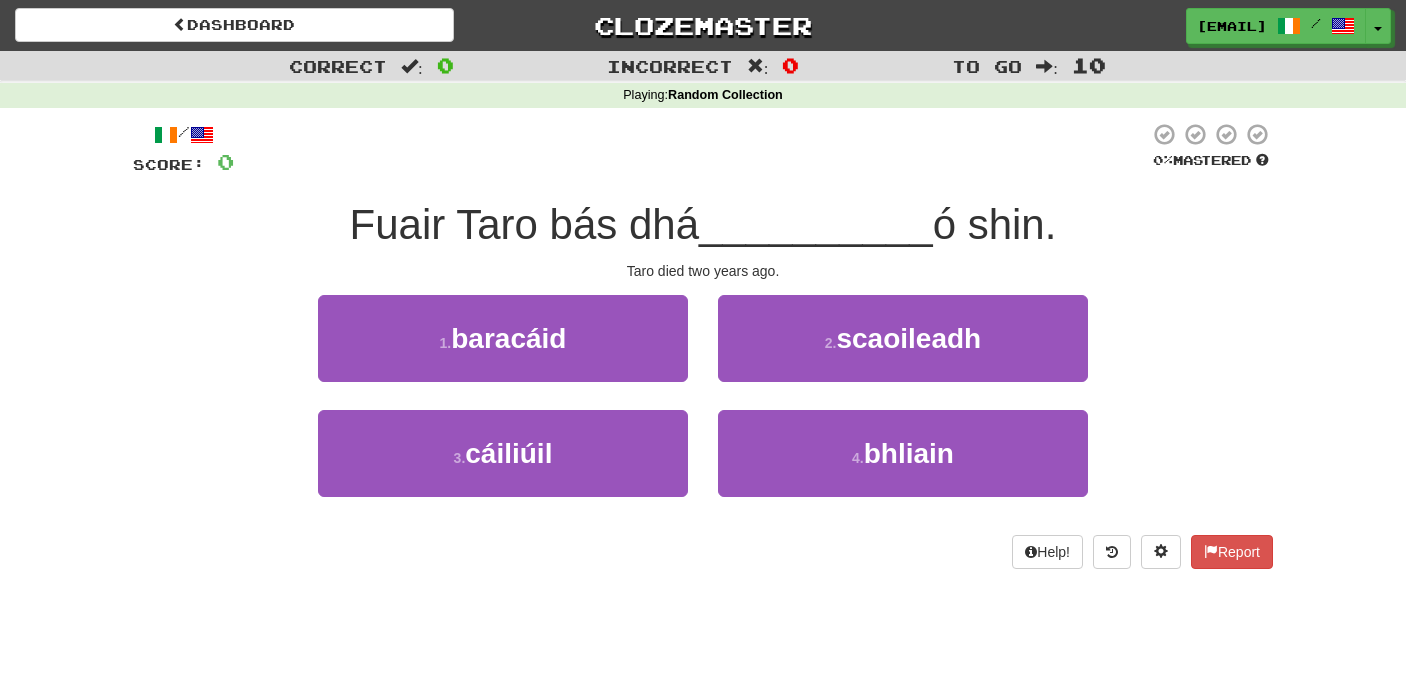 scroll, scrollTop: 0, scrollLeft: 0, axis: both 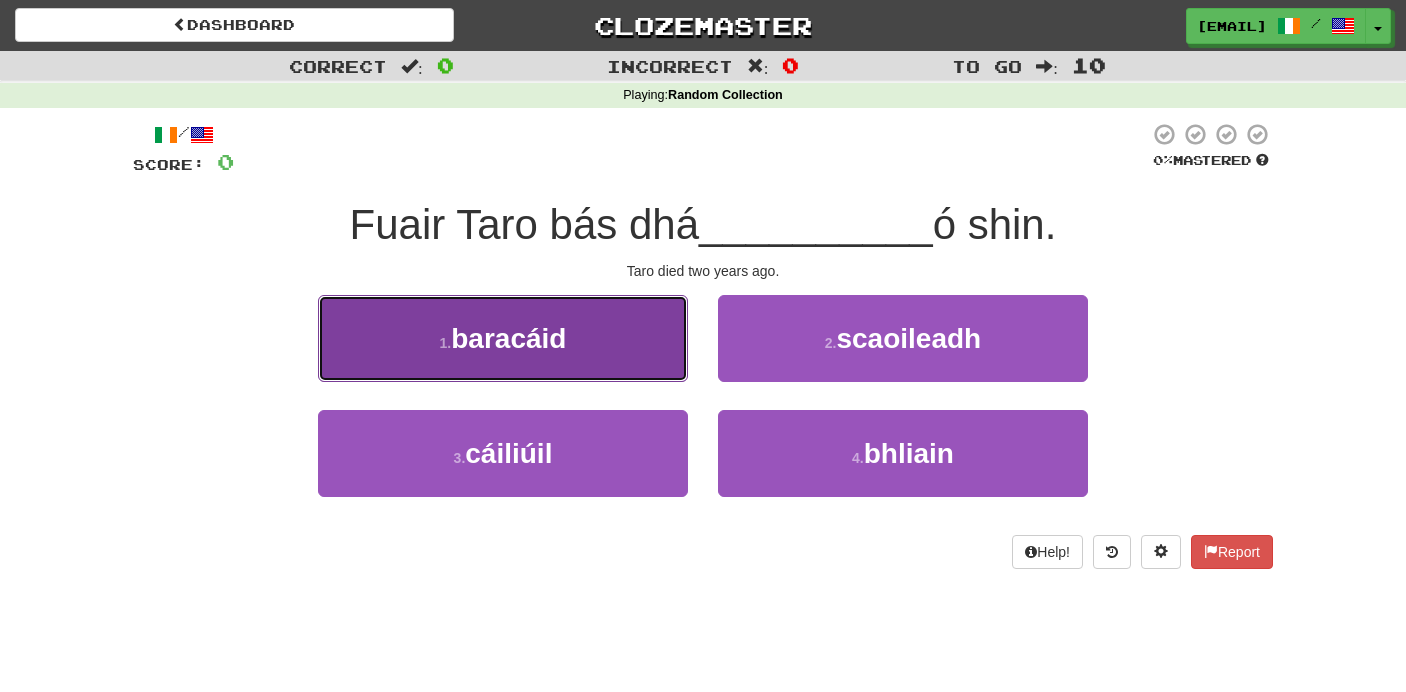 click on "1 .  baracáid" at bounding box center [503, 338] 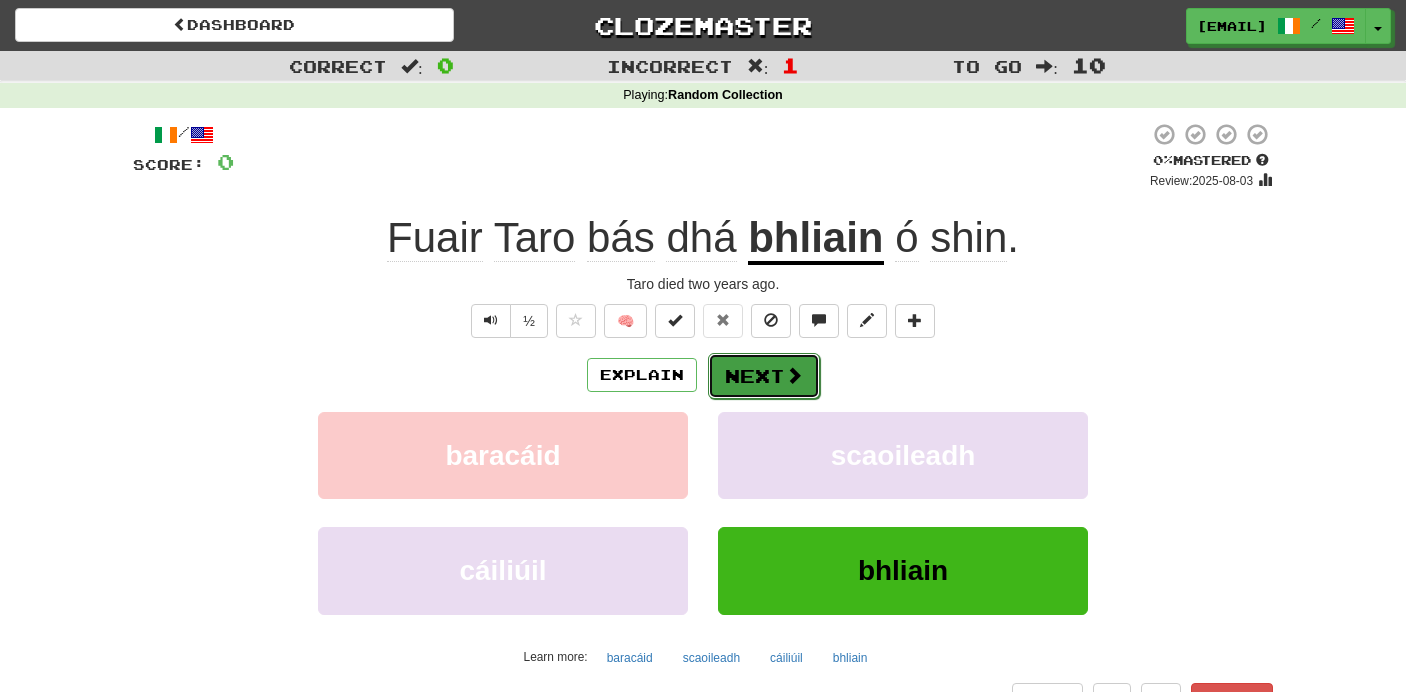 click at bounding box center (794, 375) 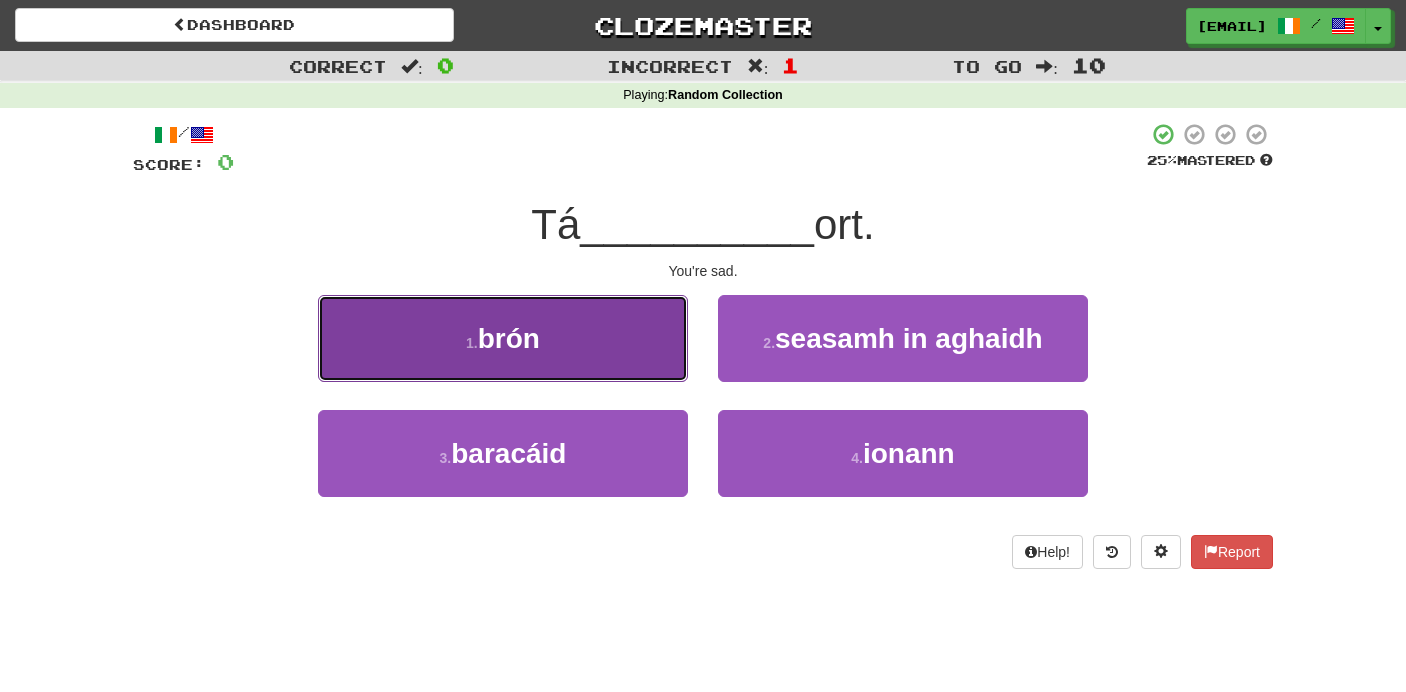 click on "1 .  brón" at bounding box center [503, 338] 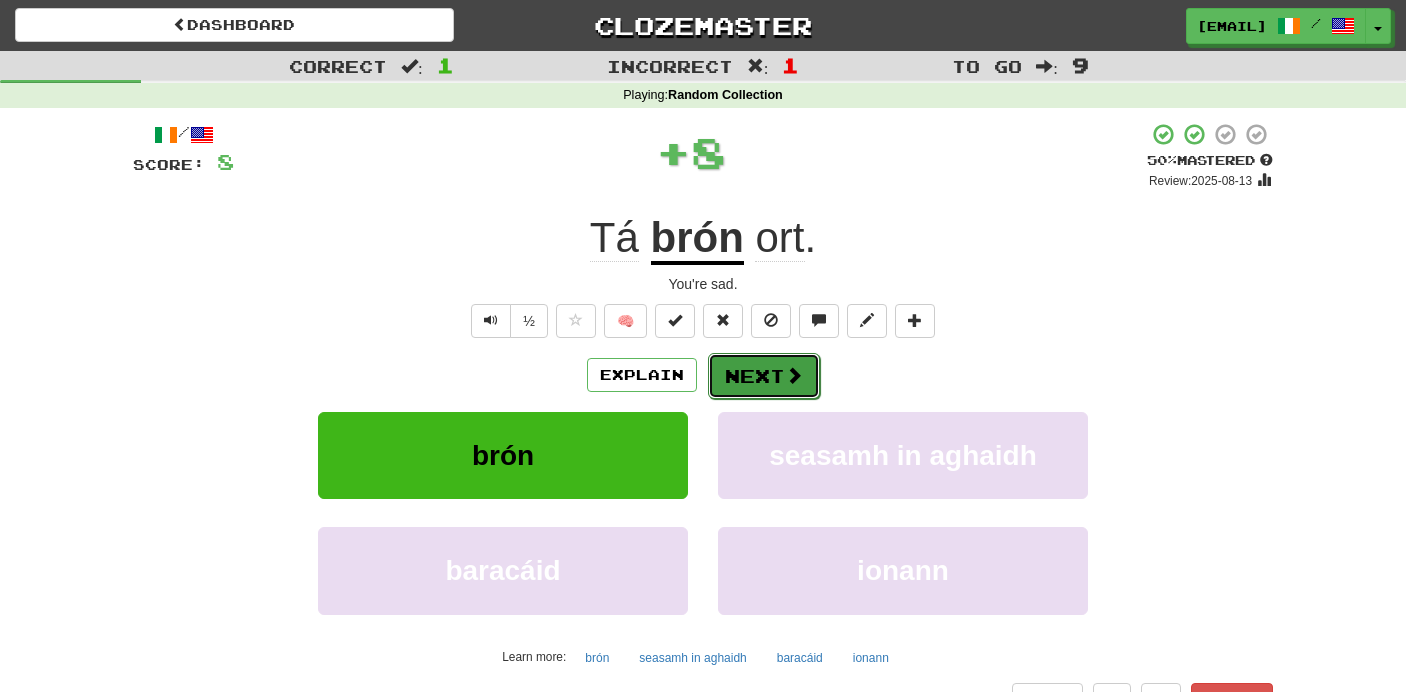 click on "Next" at bounding box center (764, 376) 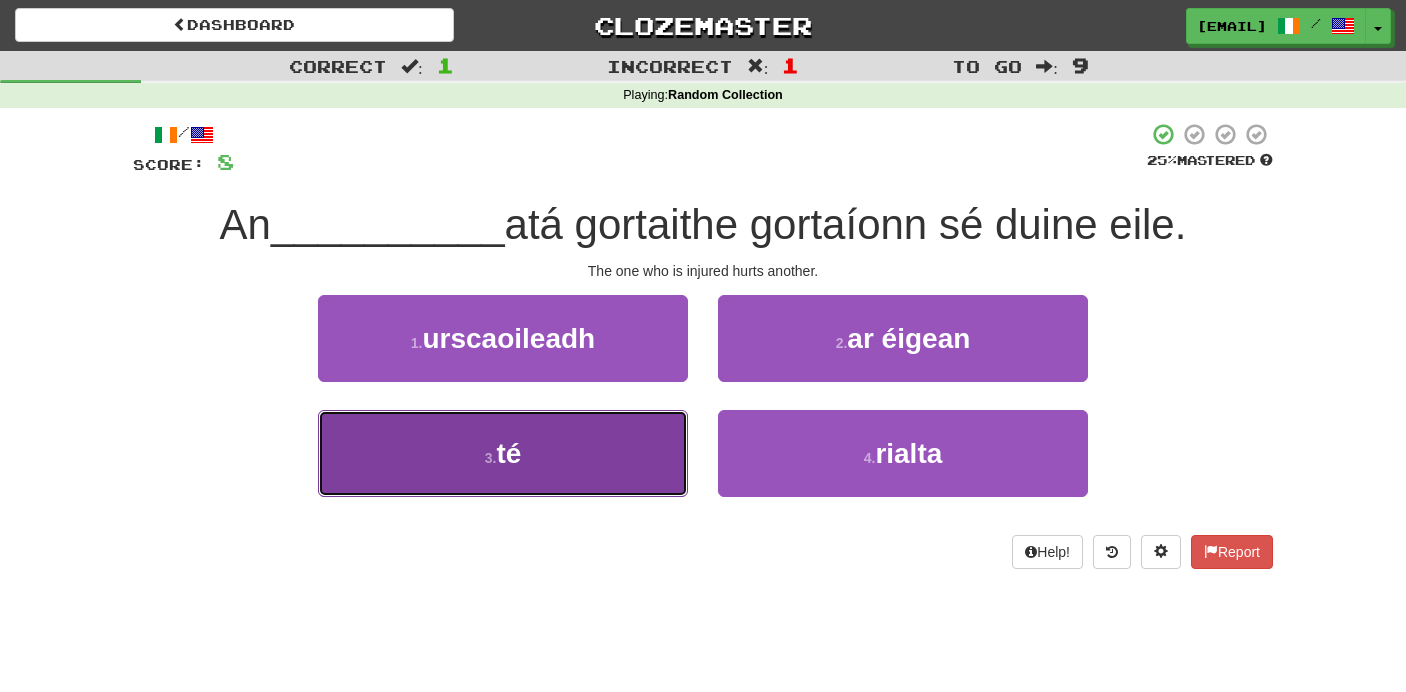 click on "3 .  té" at bounding box center (503, 453) 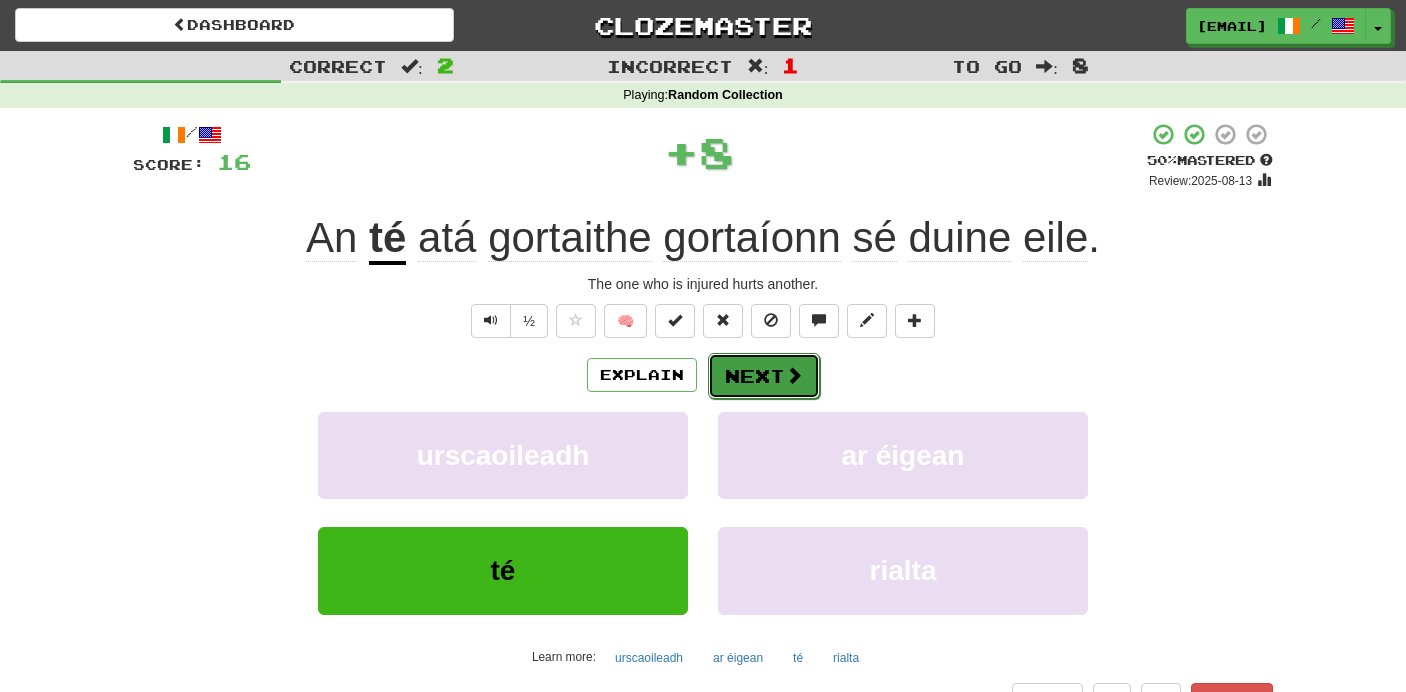 click on "Next" at bounding box center [764, 376] 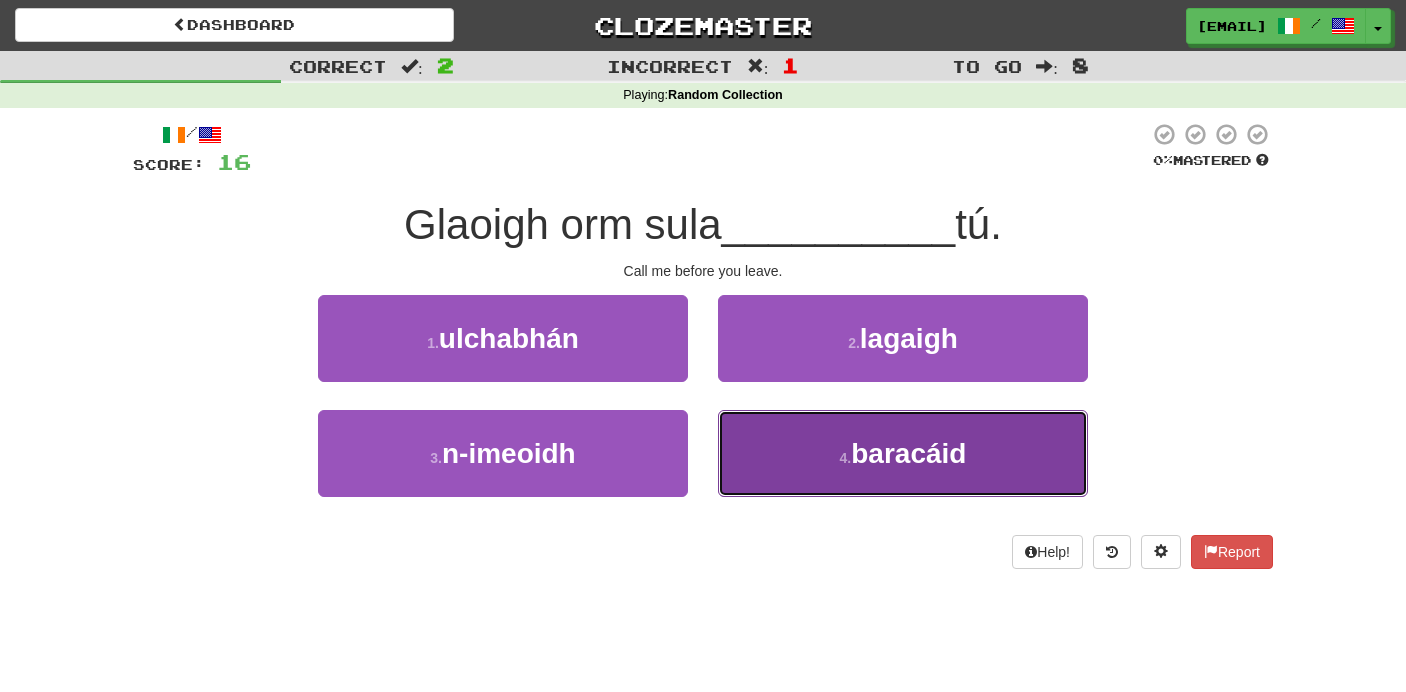 click on "4 ." at bounding box center [846, 458] 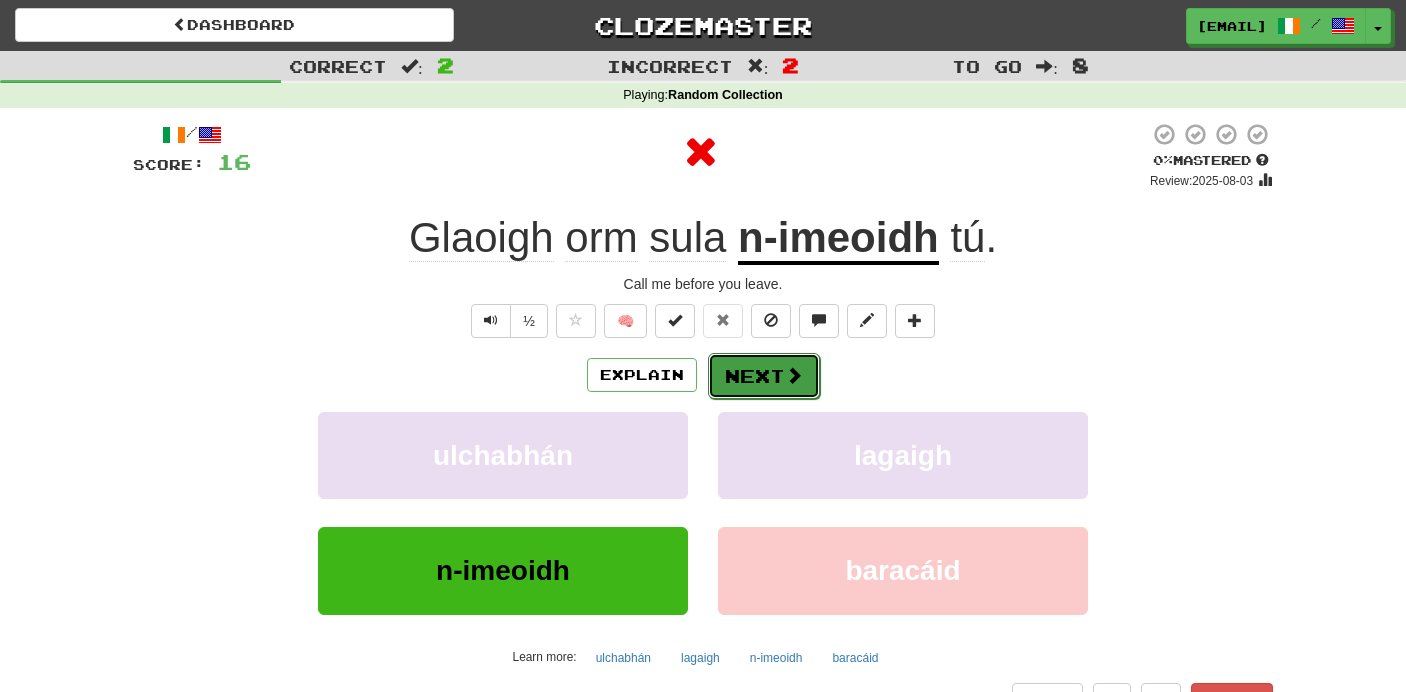 click on "Next" at bounding box center (764, 376) 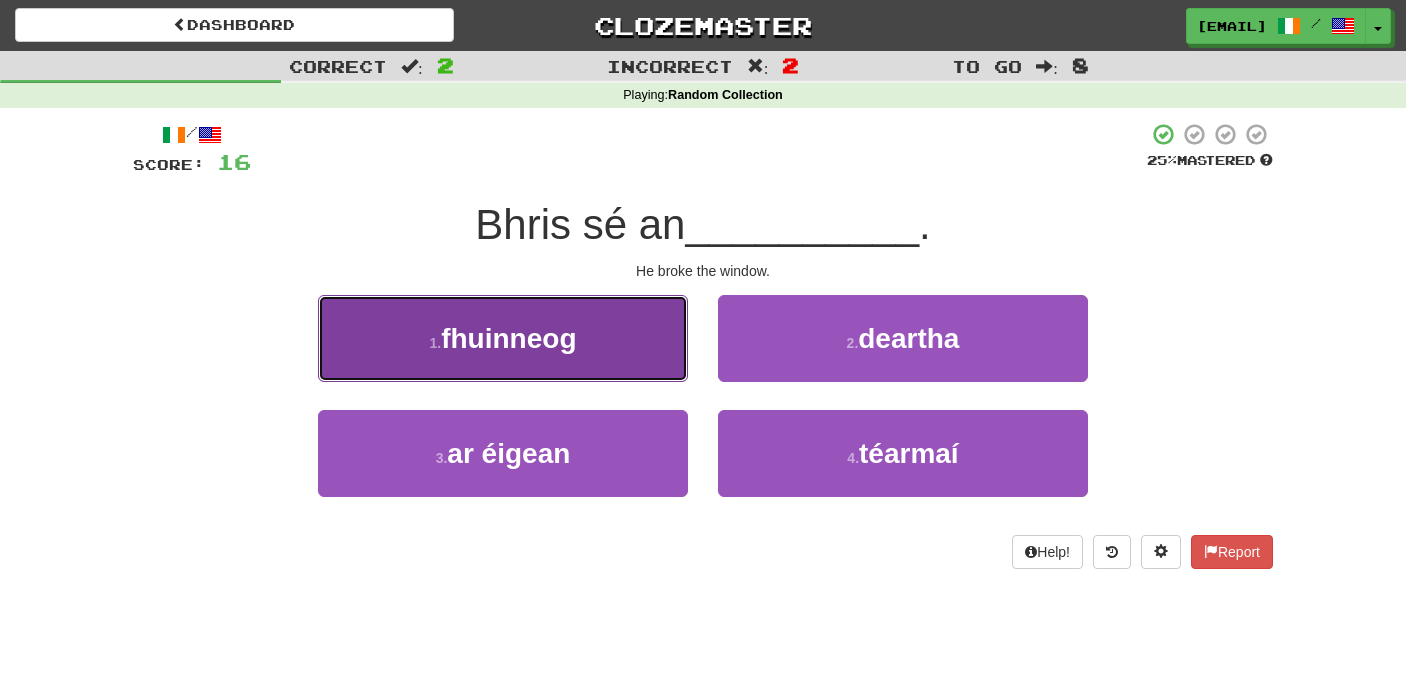 click on "1 .  fhuinneog" at bounding box center (503, 338) 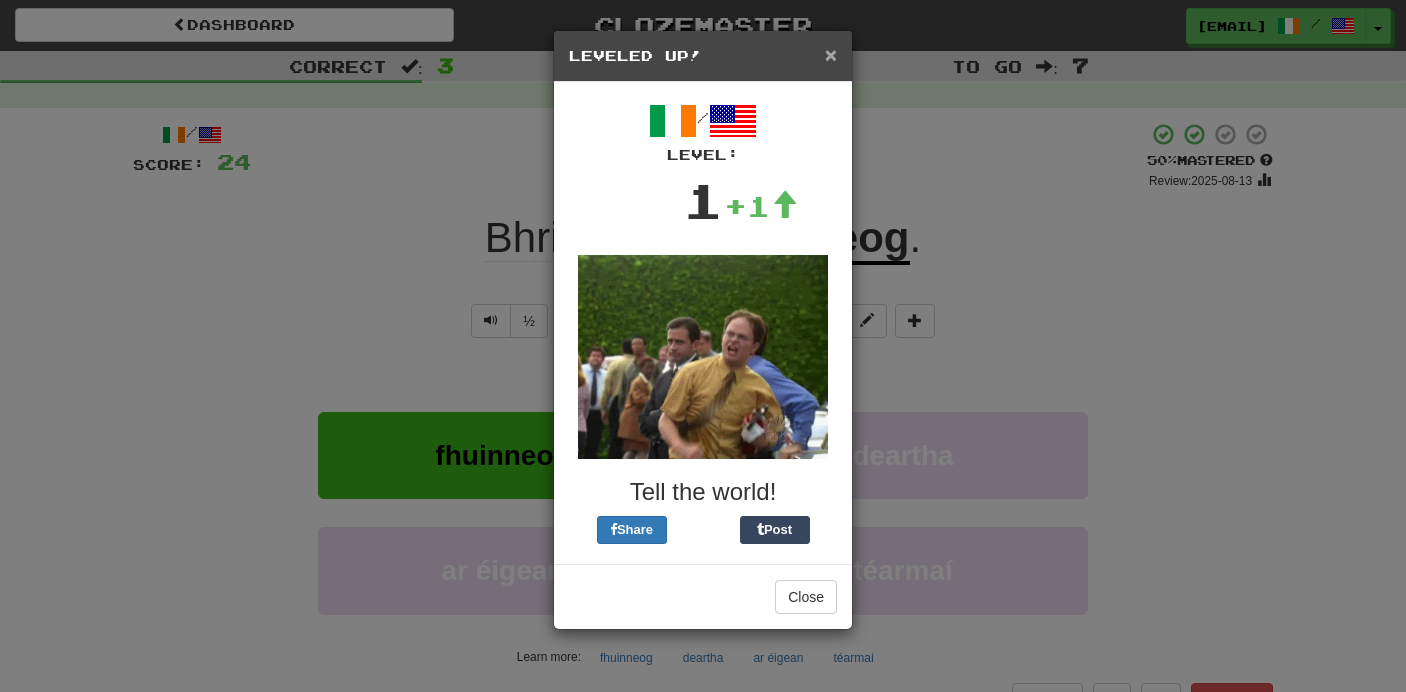 click on "×" at bounding box center (831, 54) 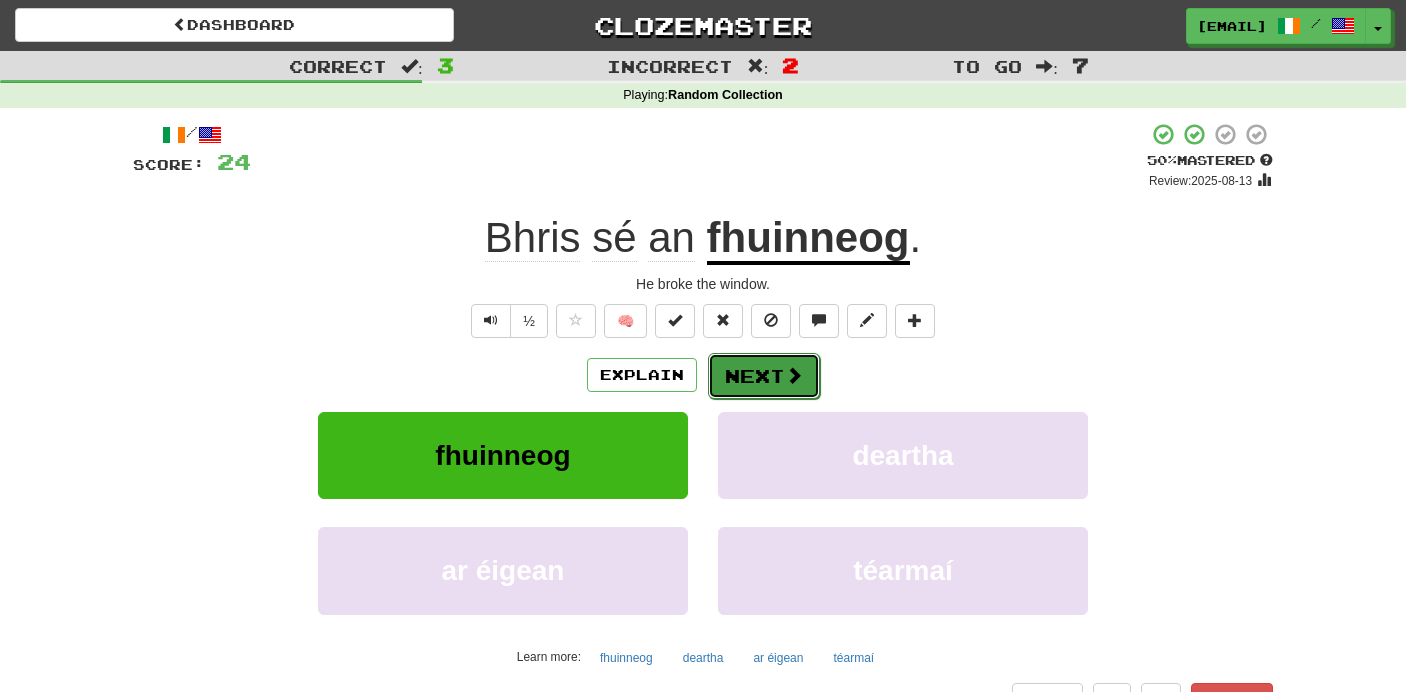 click on "Next" at bounding box center (764, 376) 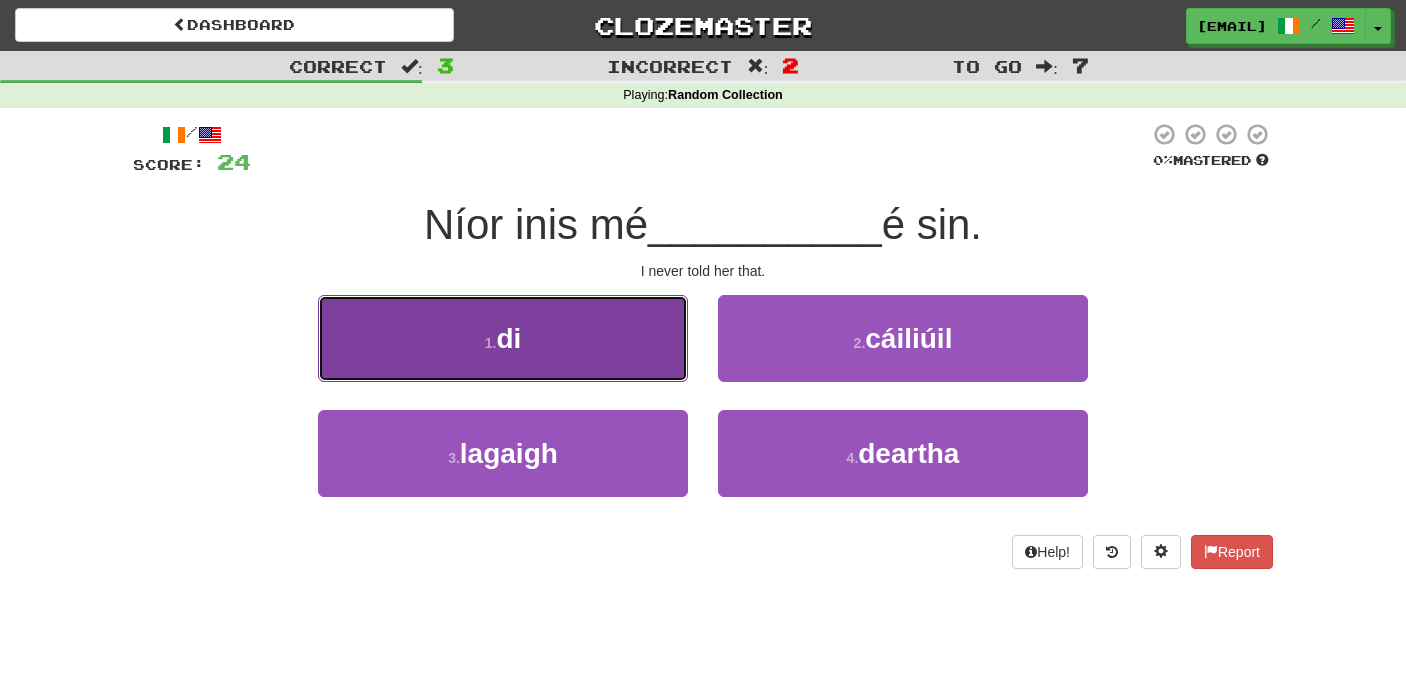 click on "1 .  di" at bounding box center [503, 338] 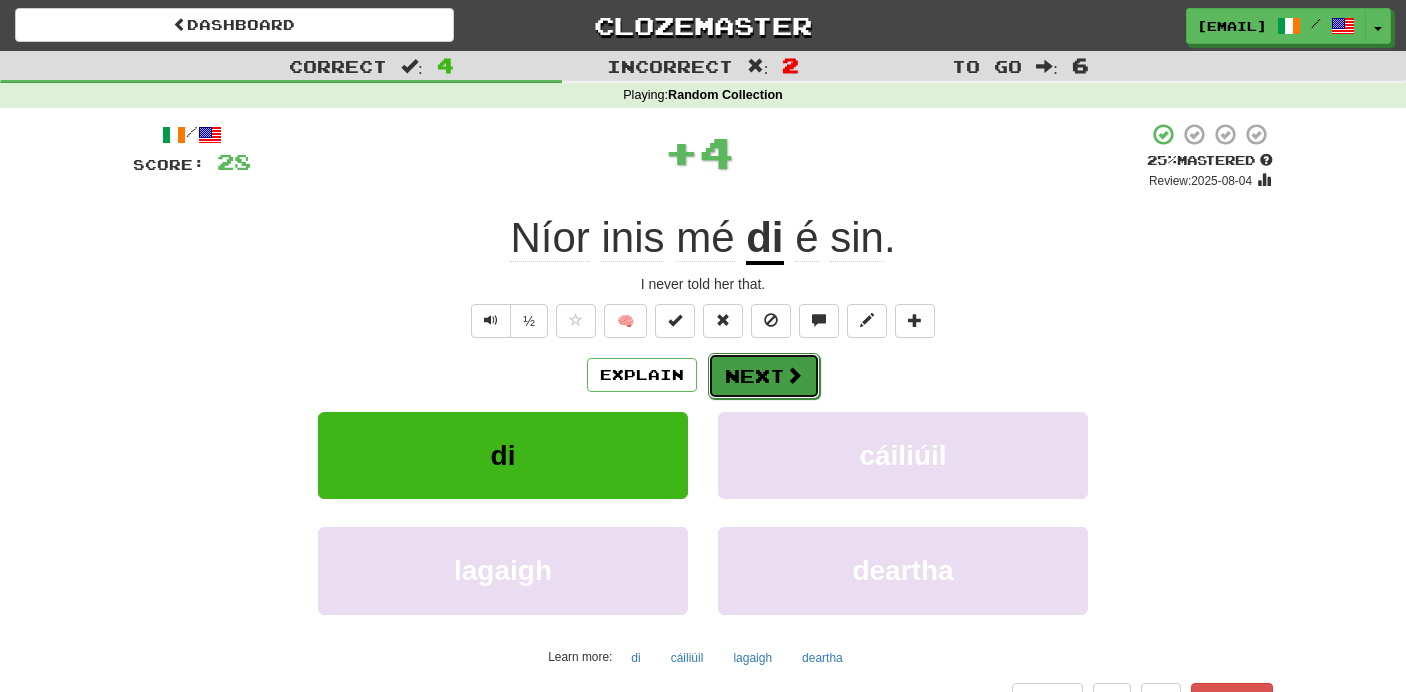 click on "Next" at bounding box center (764, 376) 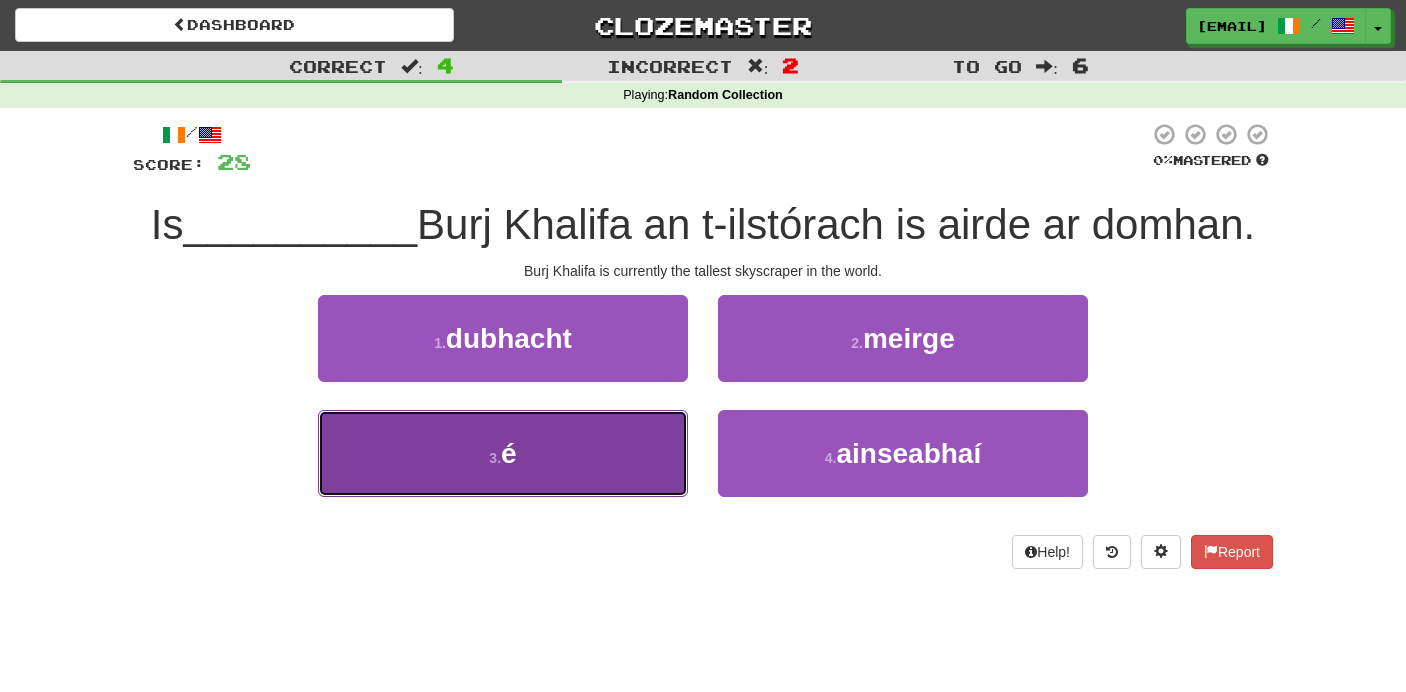 click on "3 .  é" at bounding box center (503, 453) 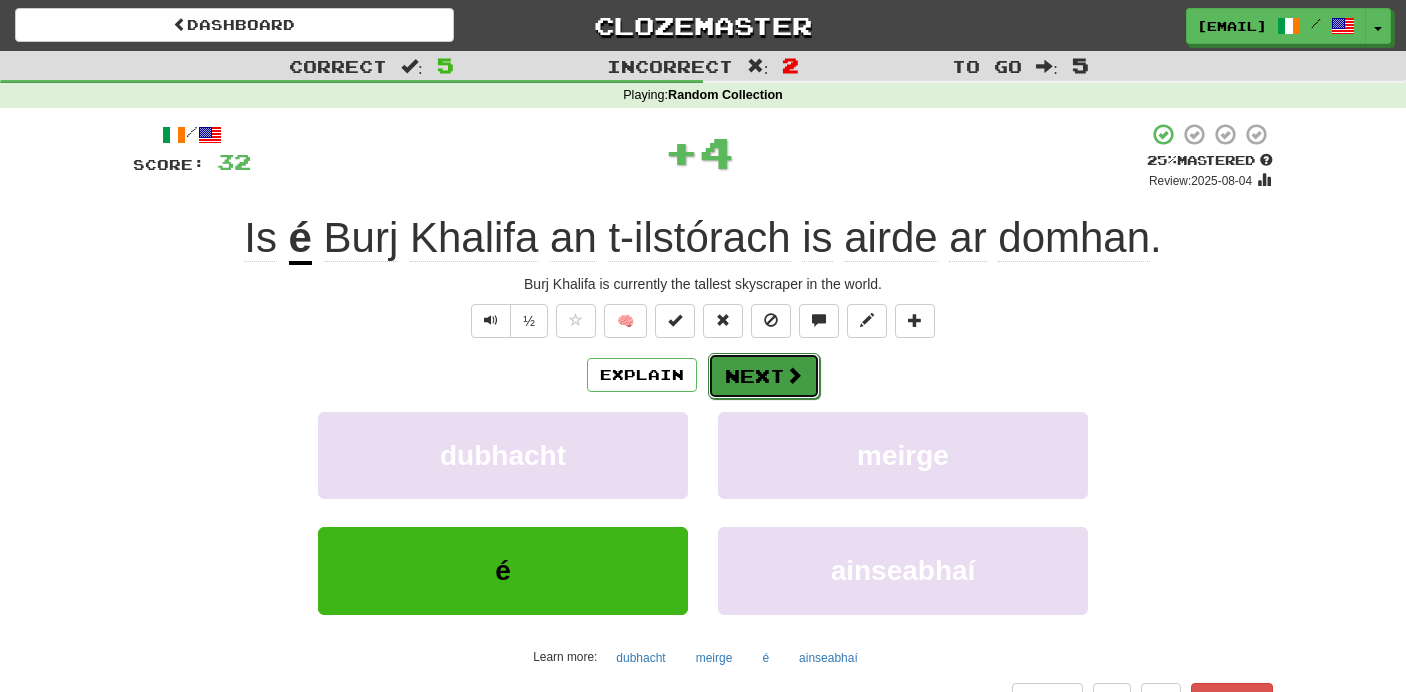 click on "Next" at bounding box center (764, 376) 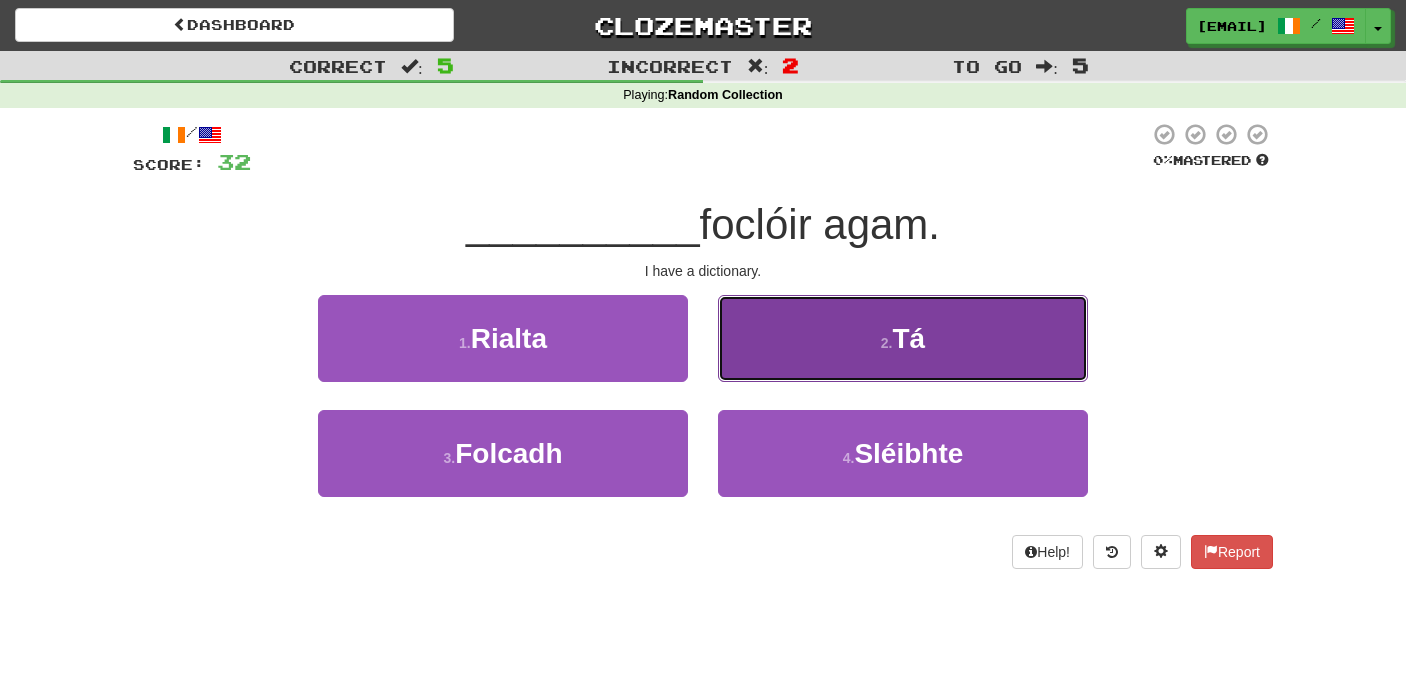 click on "2 .  Tá" at bounding box center (903, 338) 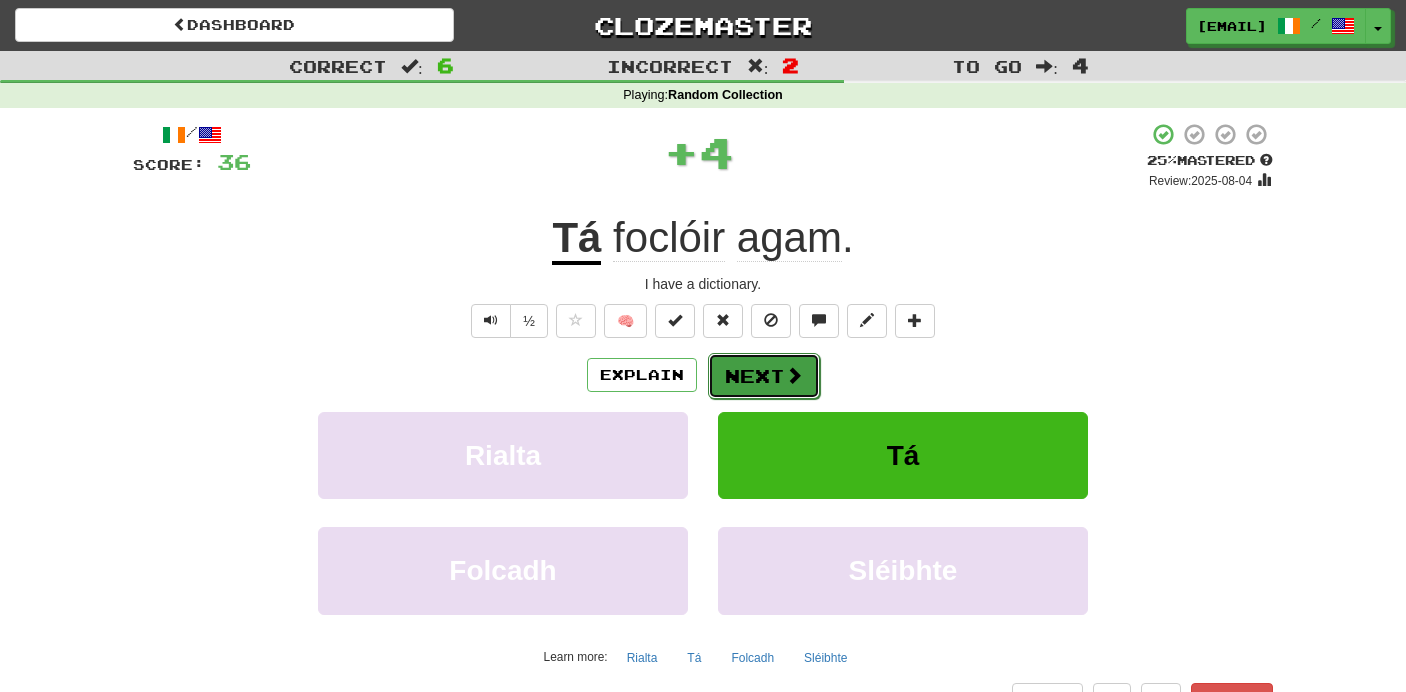 click on "Next" at bounding box center [764, 376] 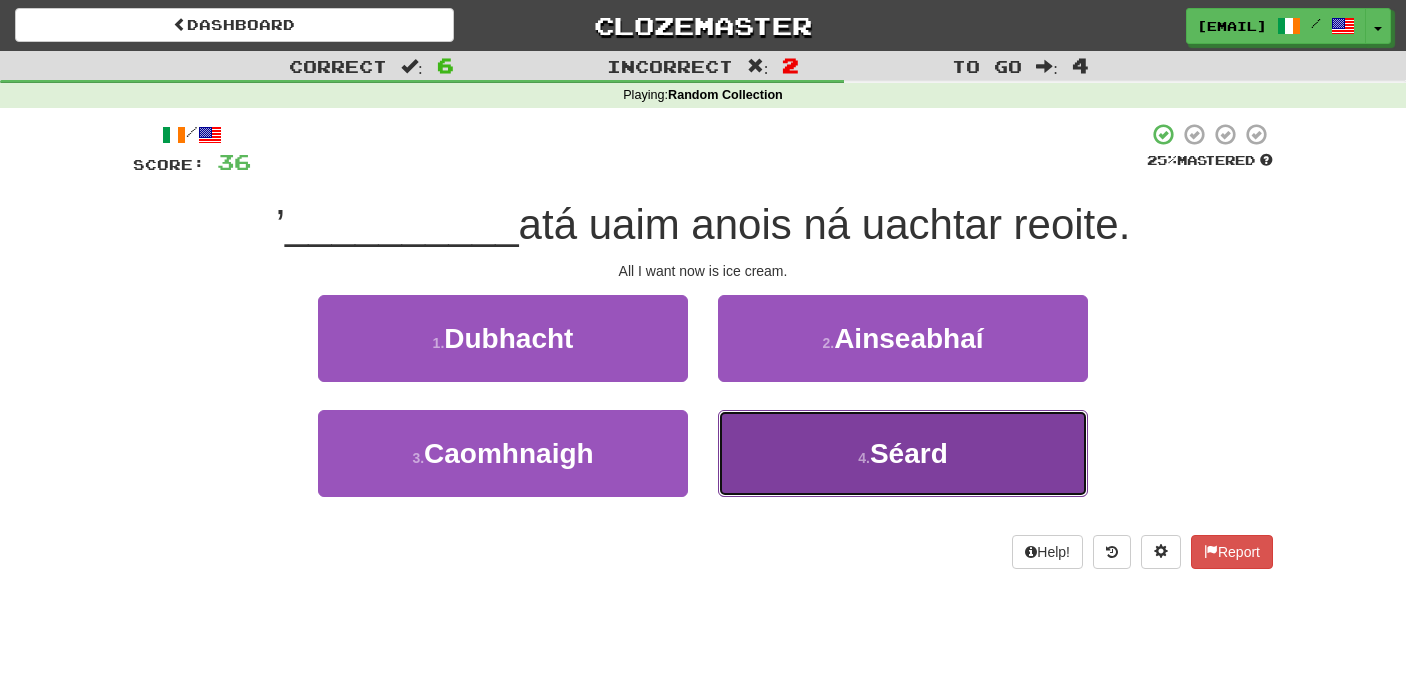 click on "4 .  Séard" at bounding box center [903, 453] 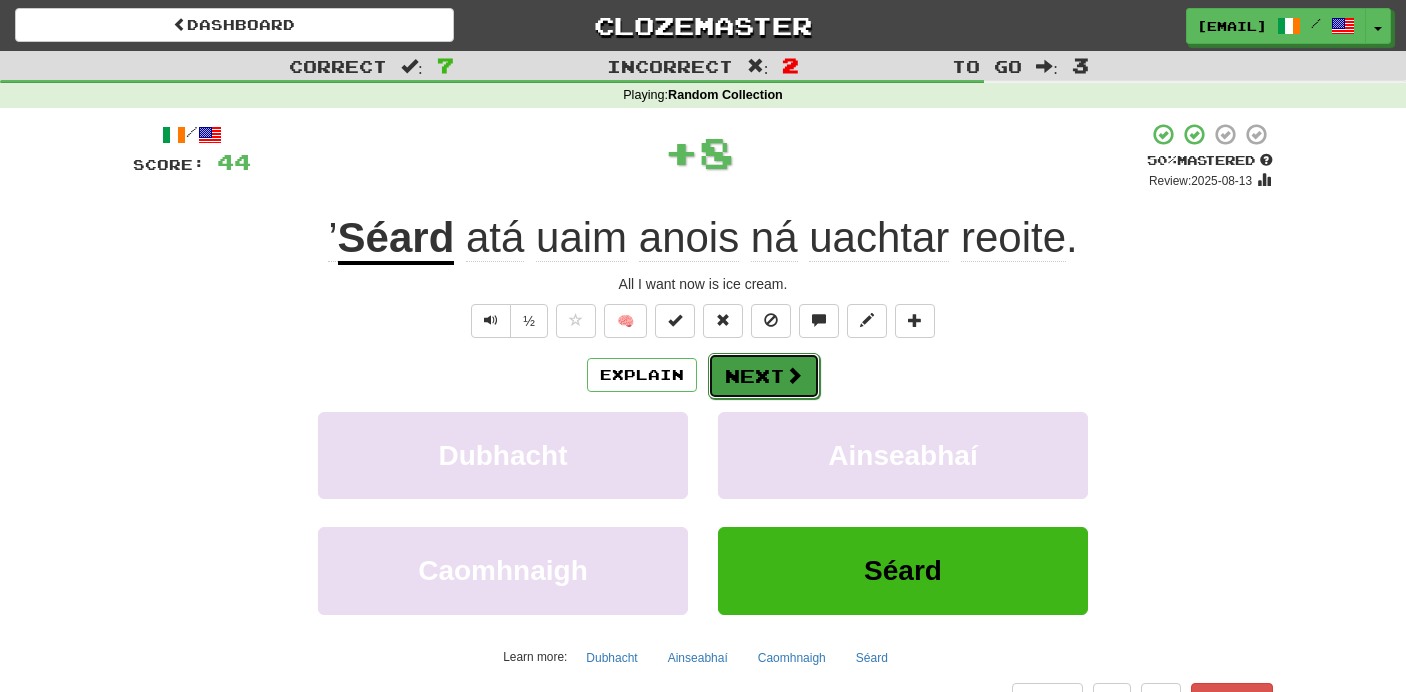 click on "Next" at bounding box center (764, 376) 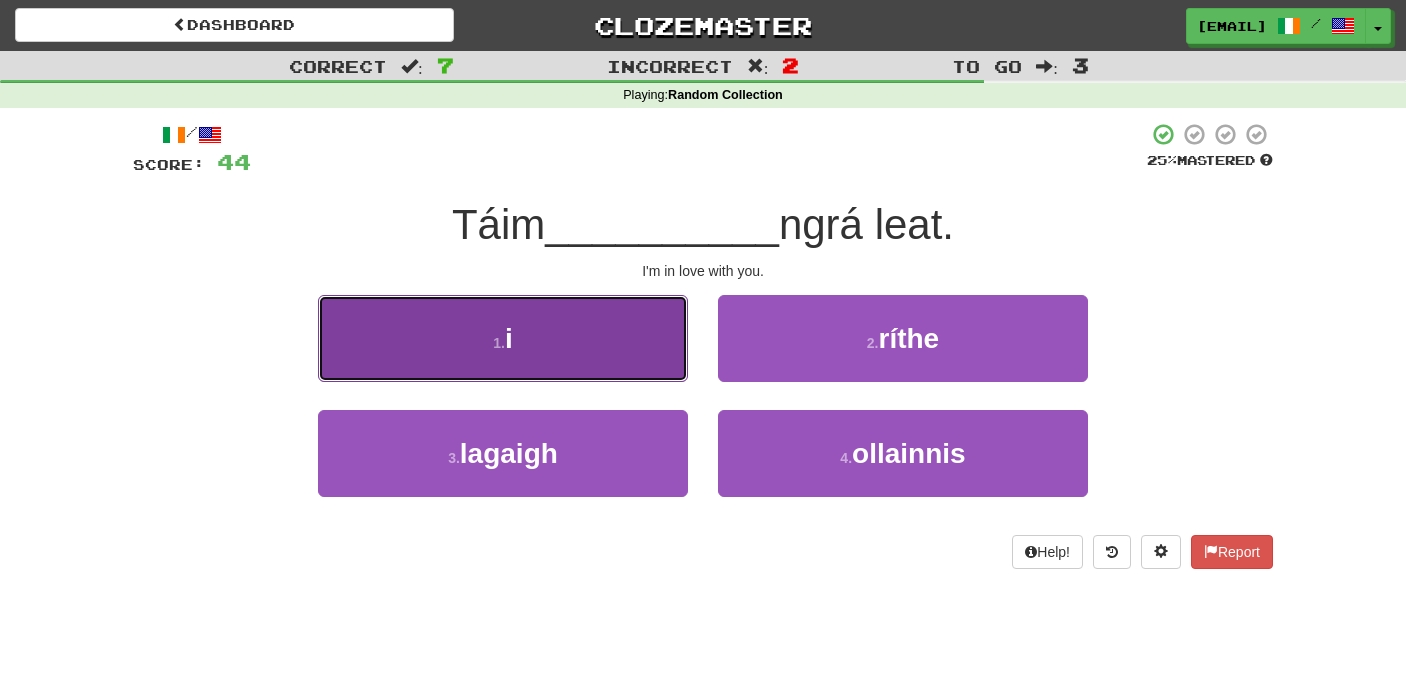 click on "1 .  i" at bounding box center (503, 338) 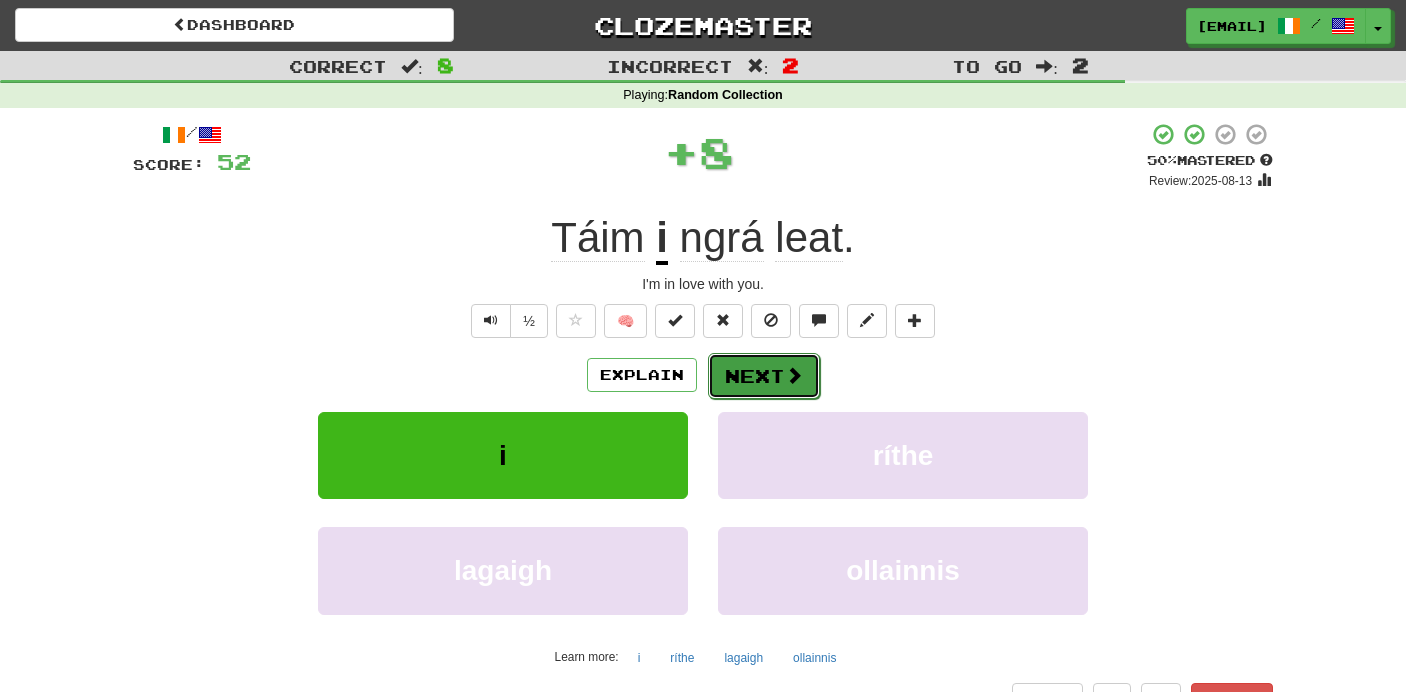 click on "Next" at bounding box center [764, 376] 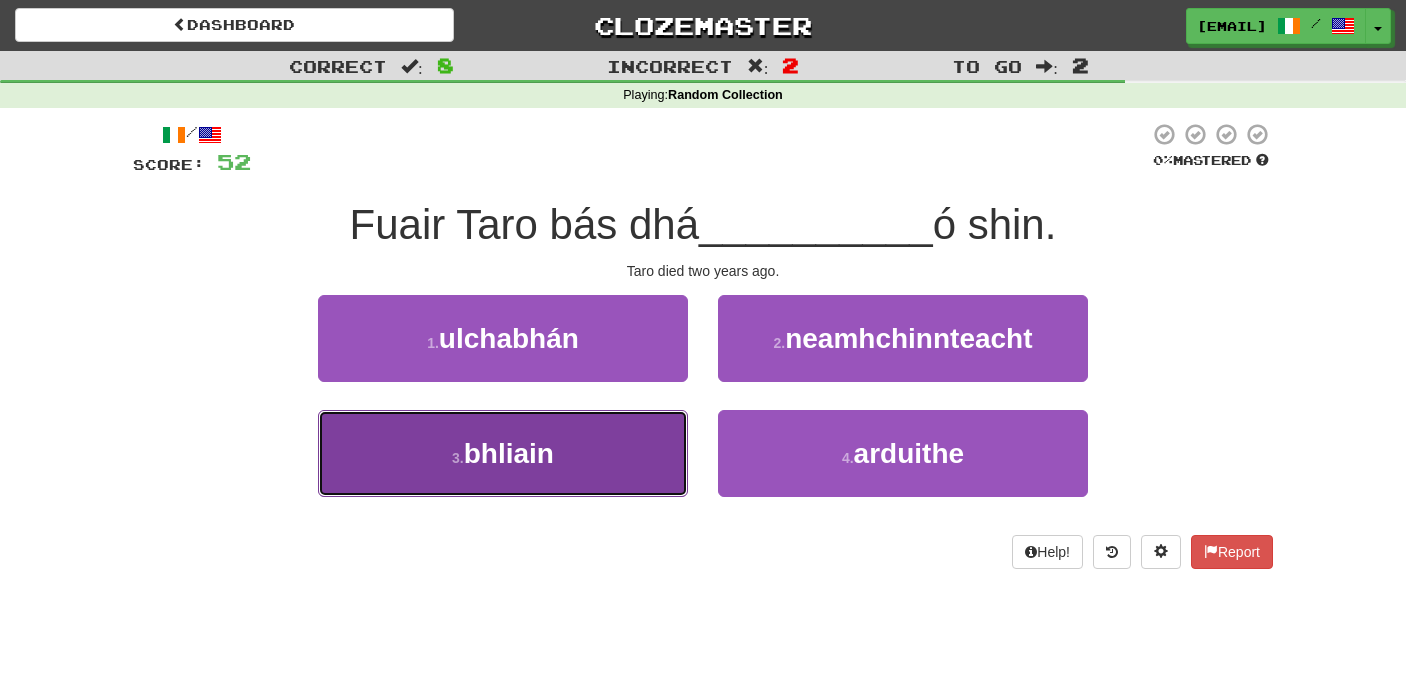 click on "3 .  bhliain" at bounding box center [503, 453] 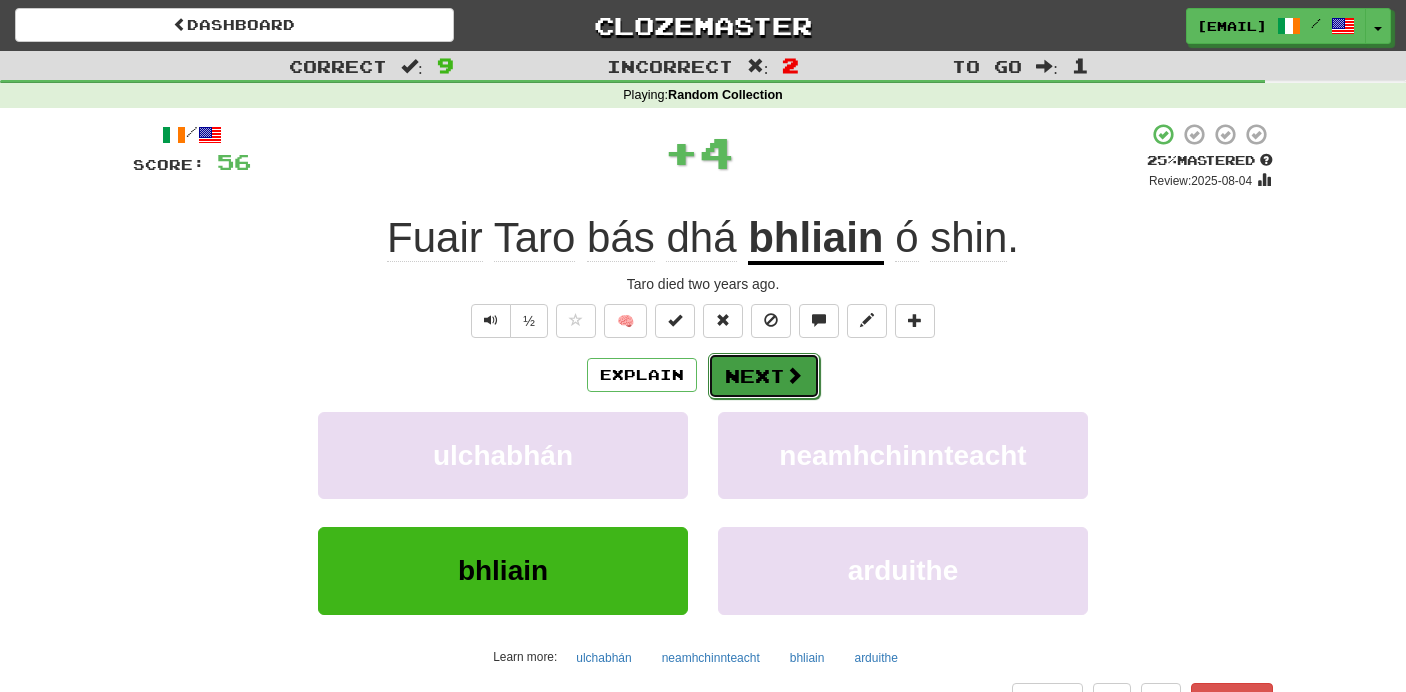 click on "Next" at bounding box center [764, 376] 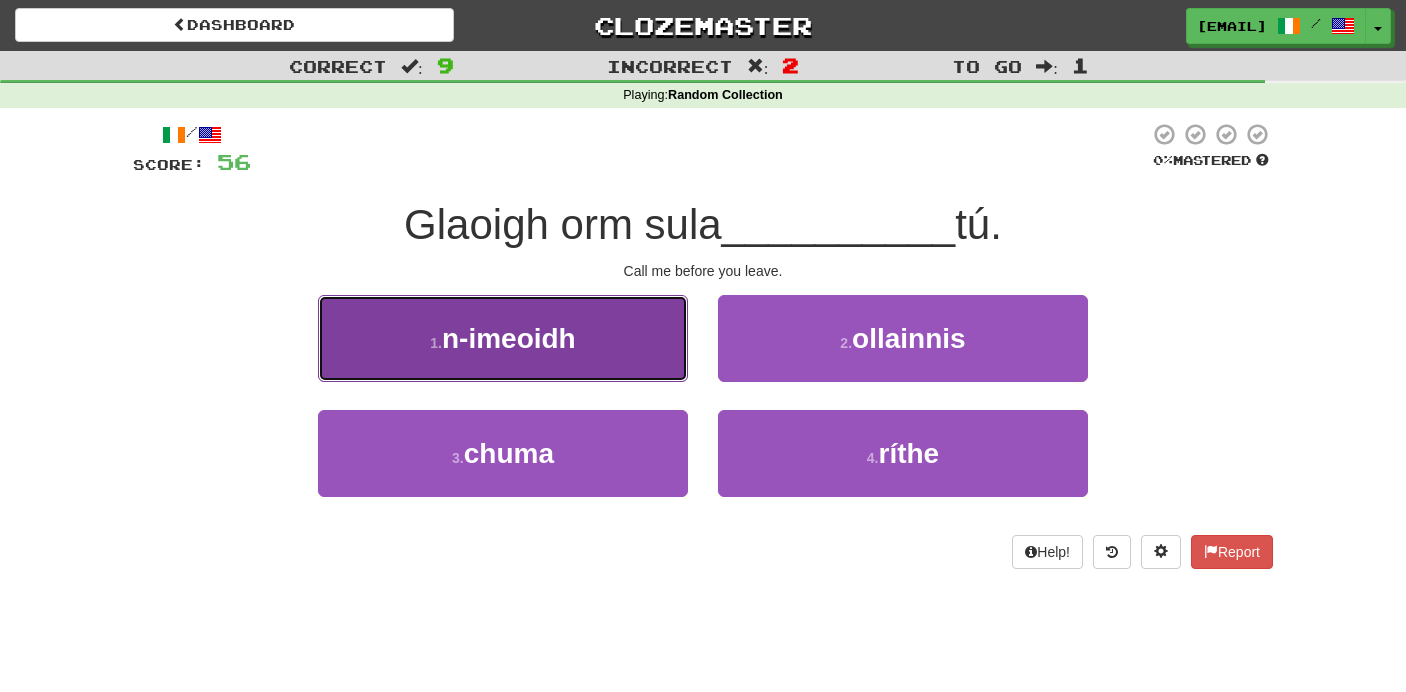 click on "1 .  n-imeoidh" at bounding box center (503, 338) 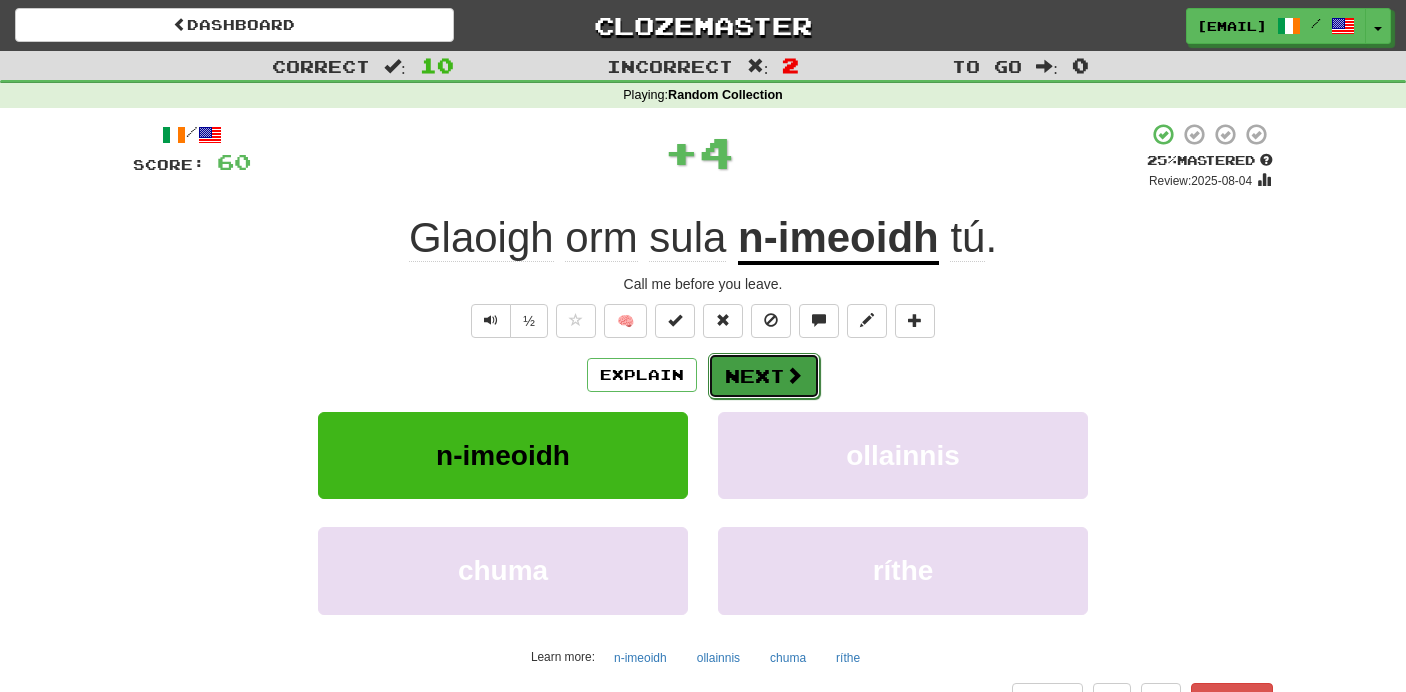 click at bounding box center [794, 375] 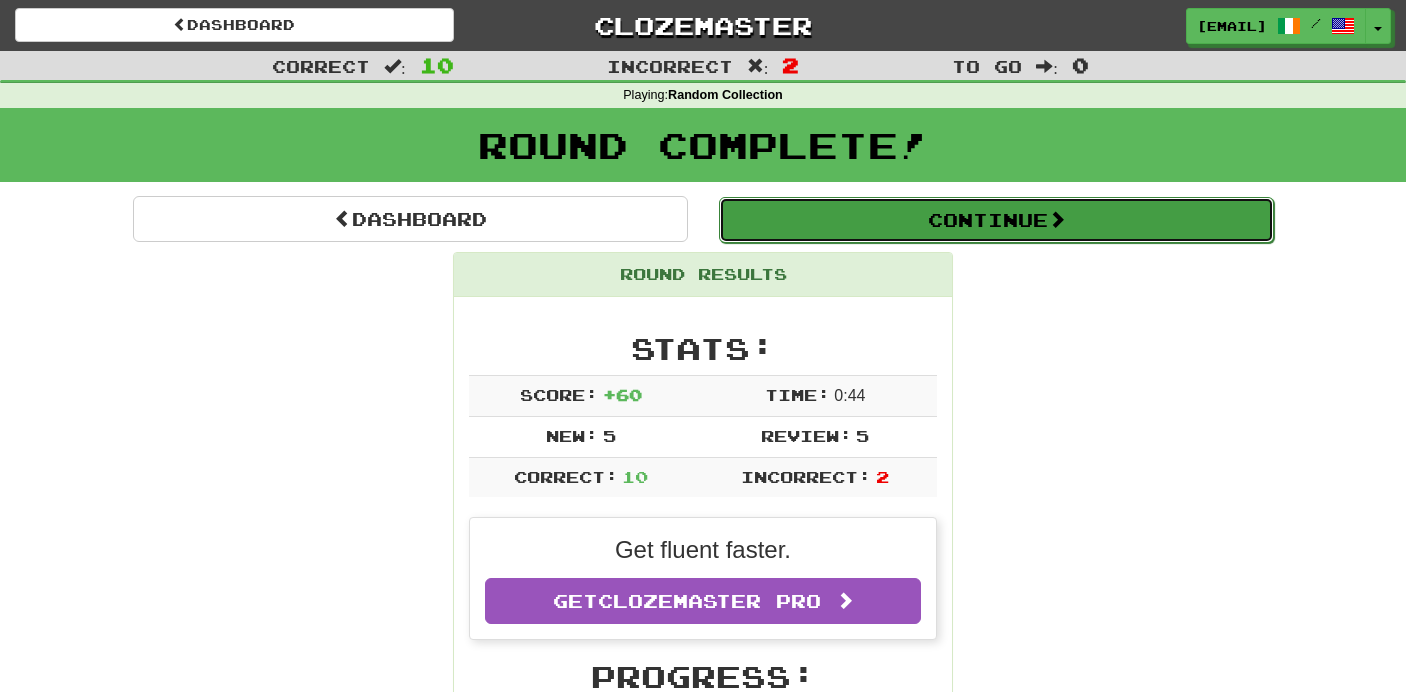 click on "Continue" at bounding box center (996, 220) 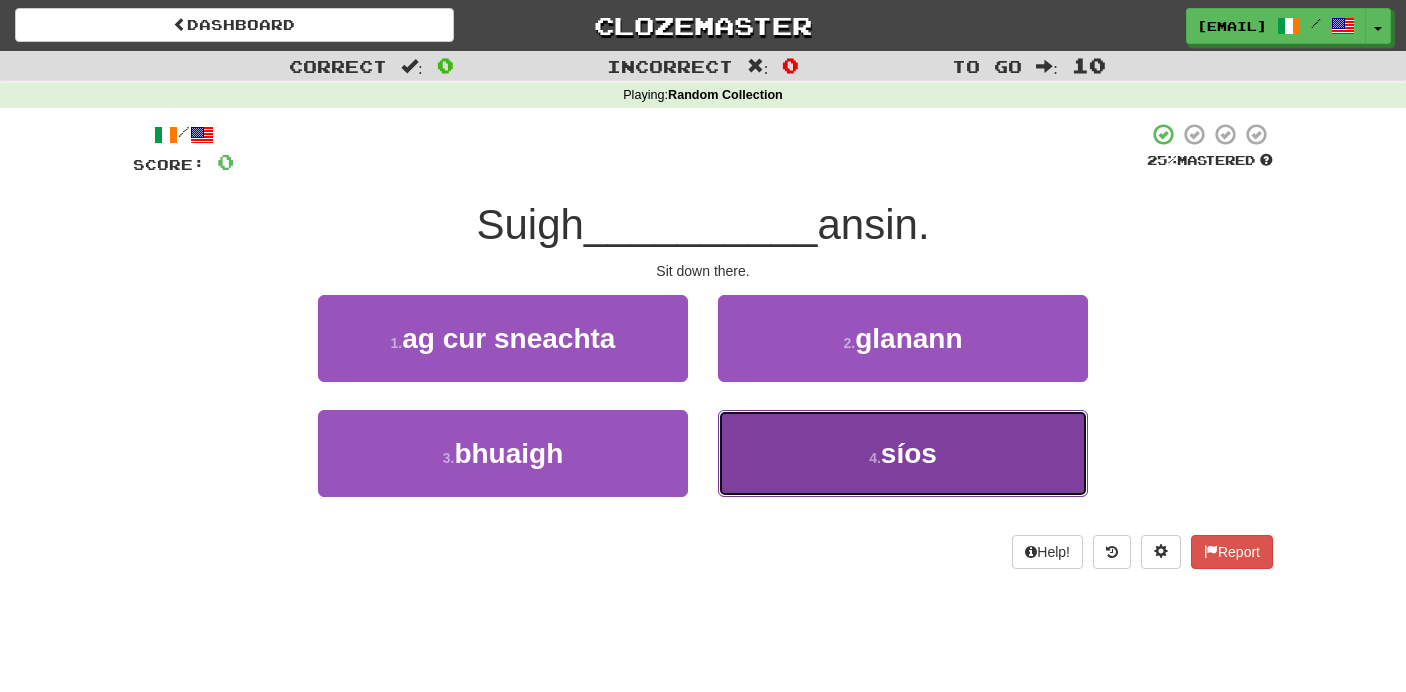 click on "4 .  síos" at bounding box center (903, 453) 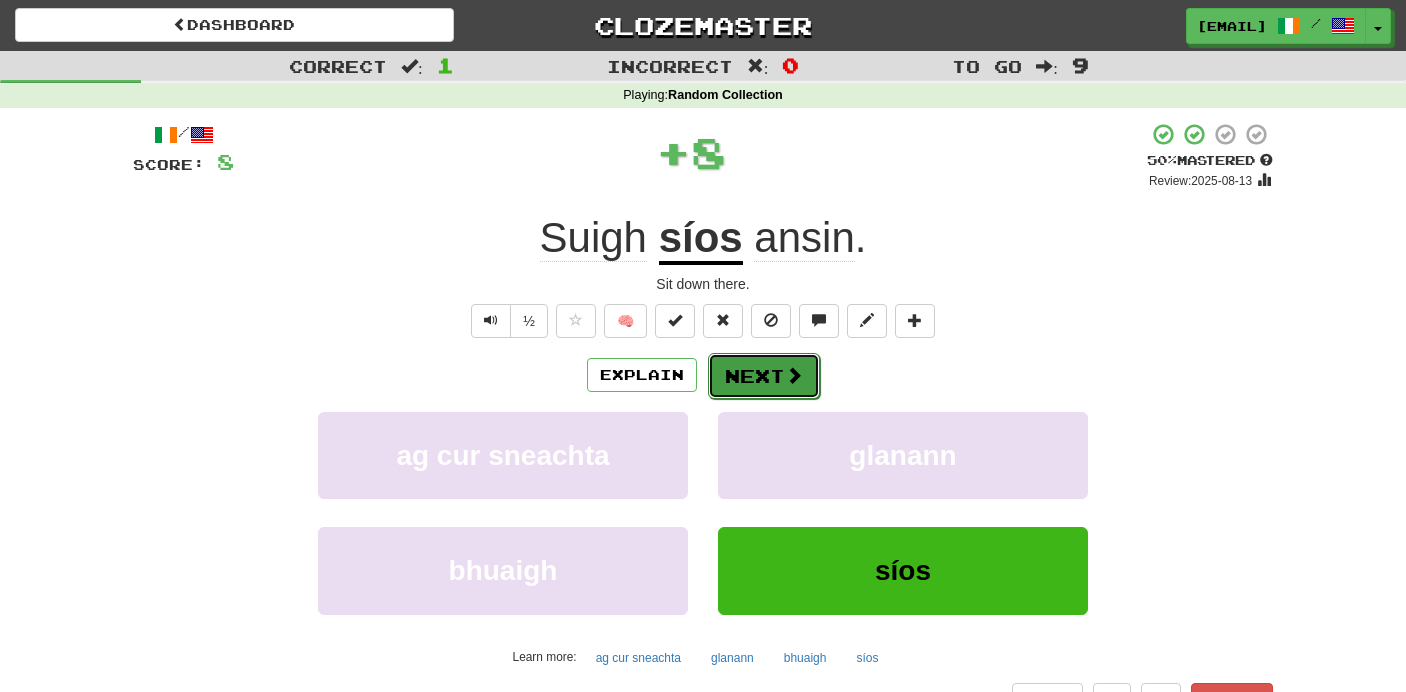 click on "Next" at bounding box center (764, 376) 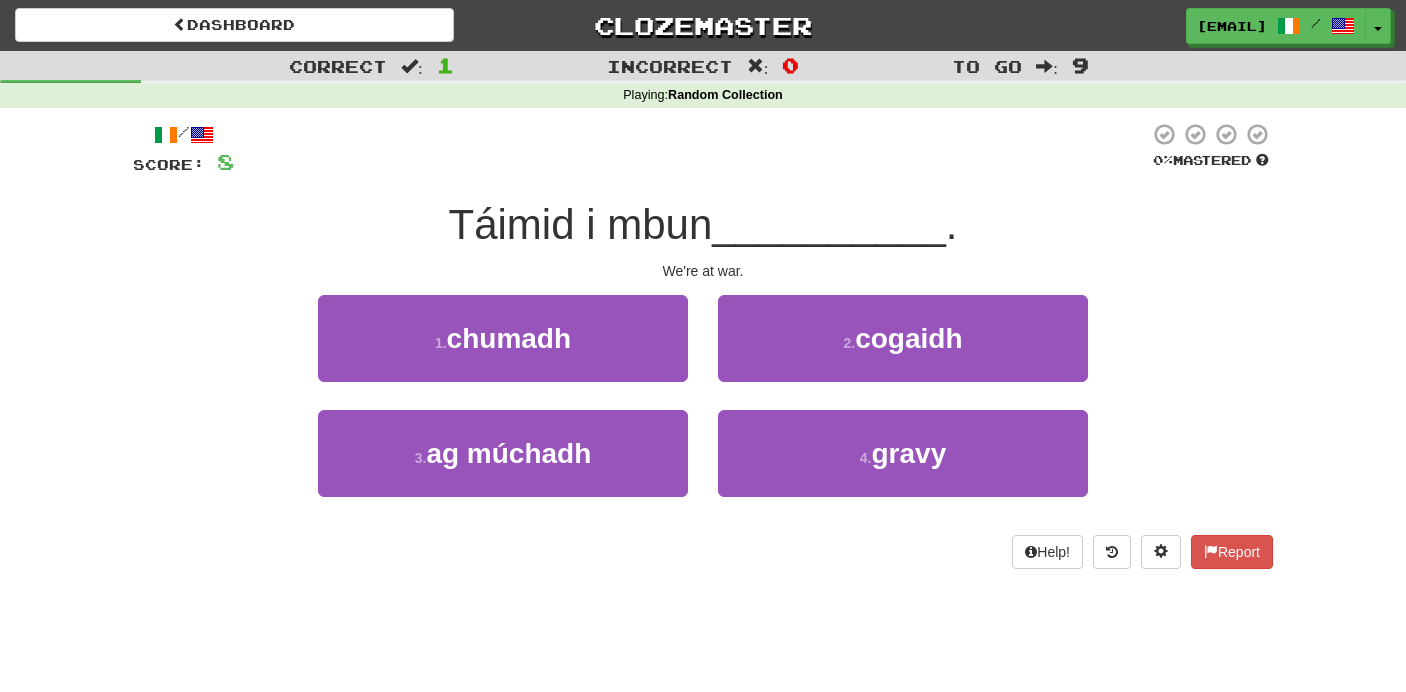 click on "2 .  cogaidh" at bounding box center [903, 352] 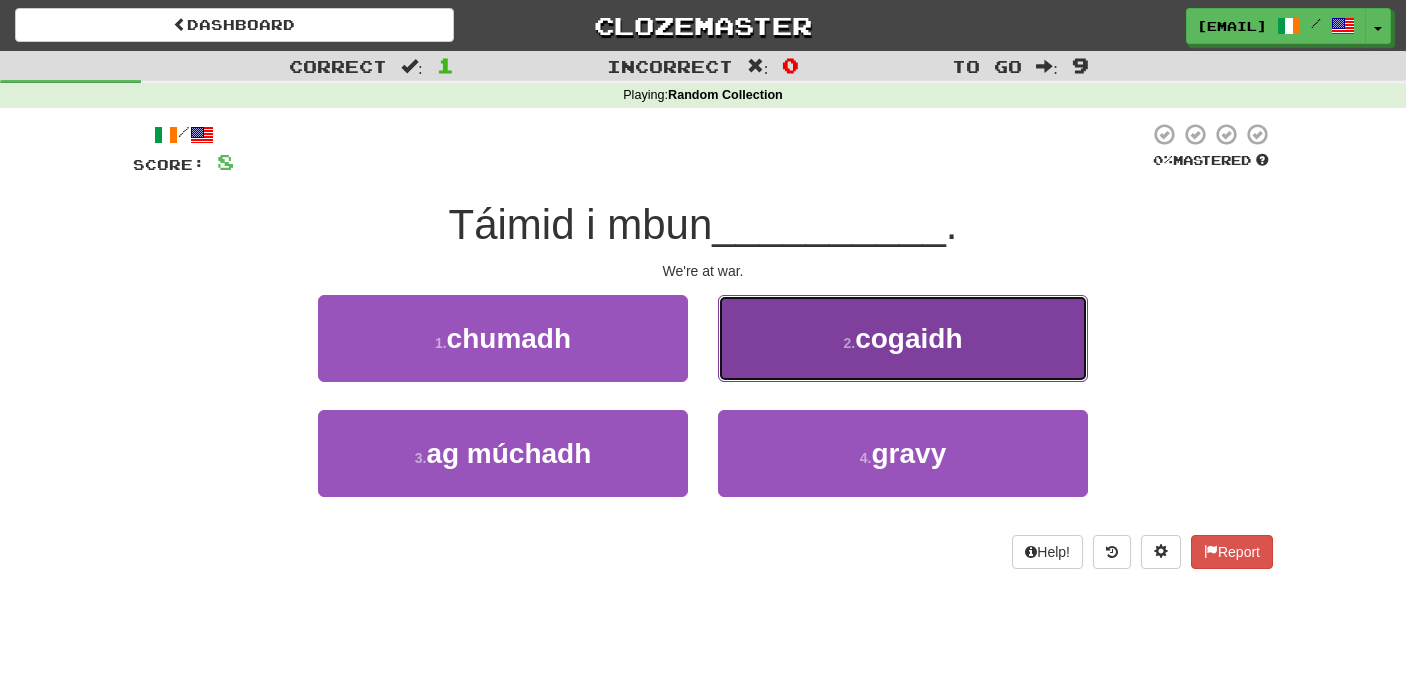 click on "2 .  cogaidh" at bounding box center [903, 338] 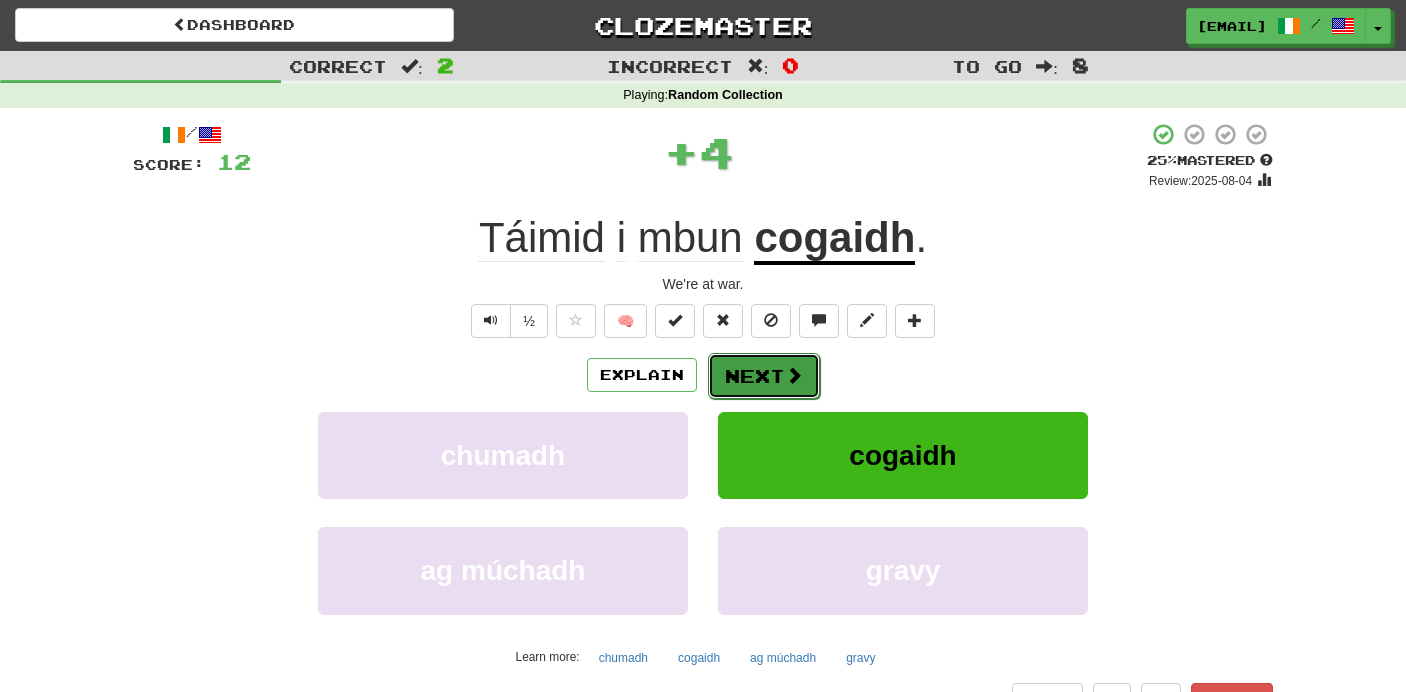click at bounding box center (794, 375) 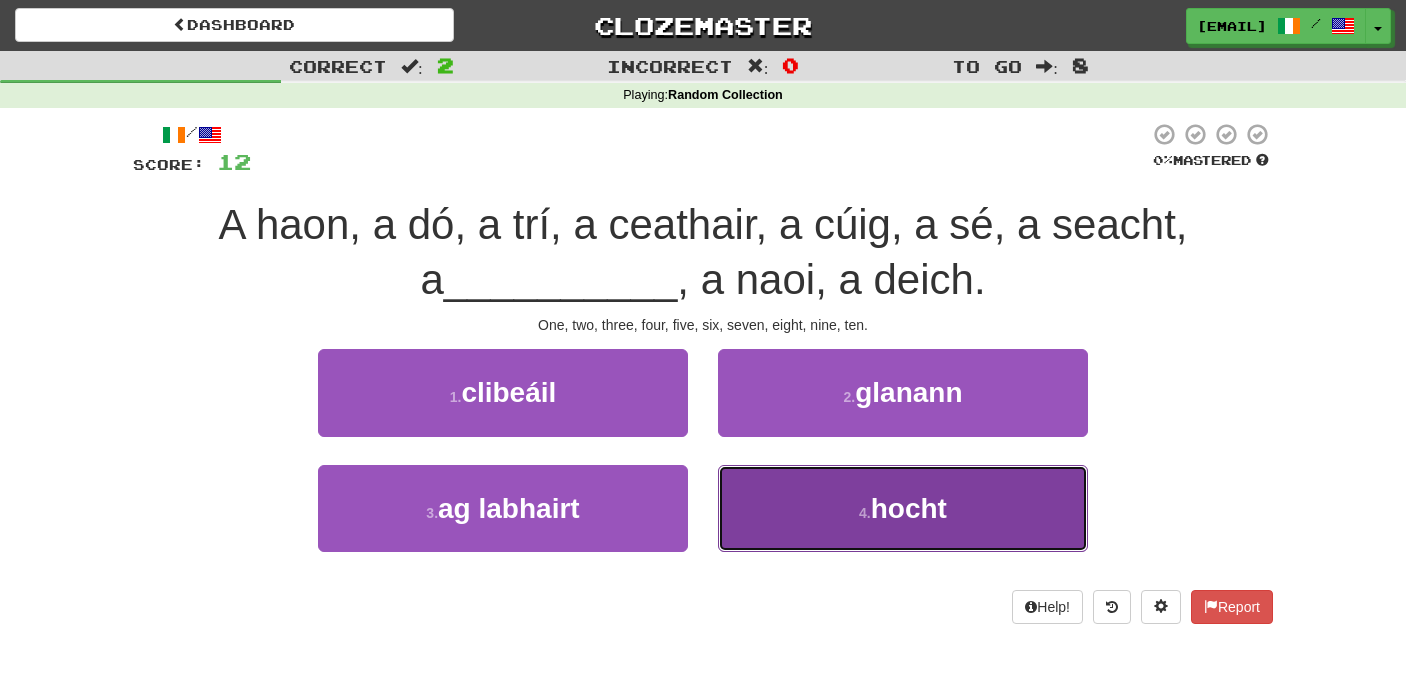 click on "4 ." at bounding box center (865, 513) 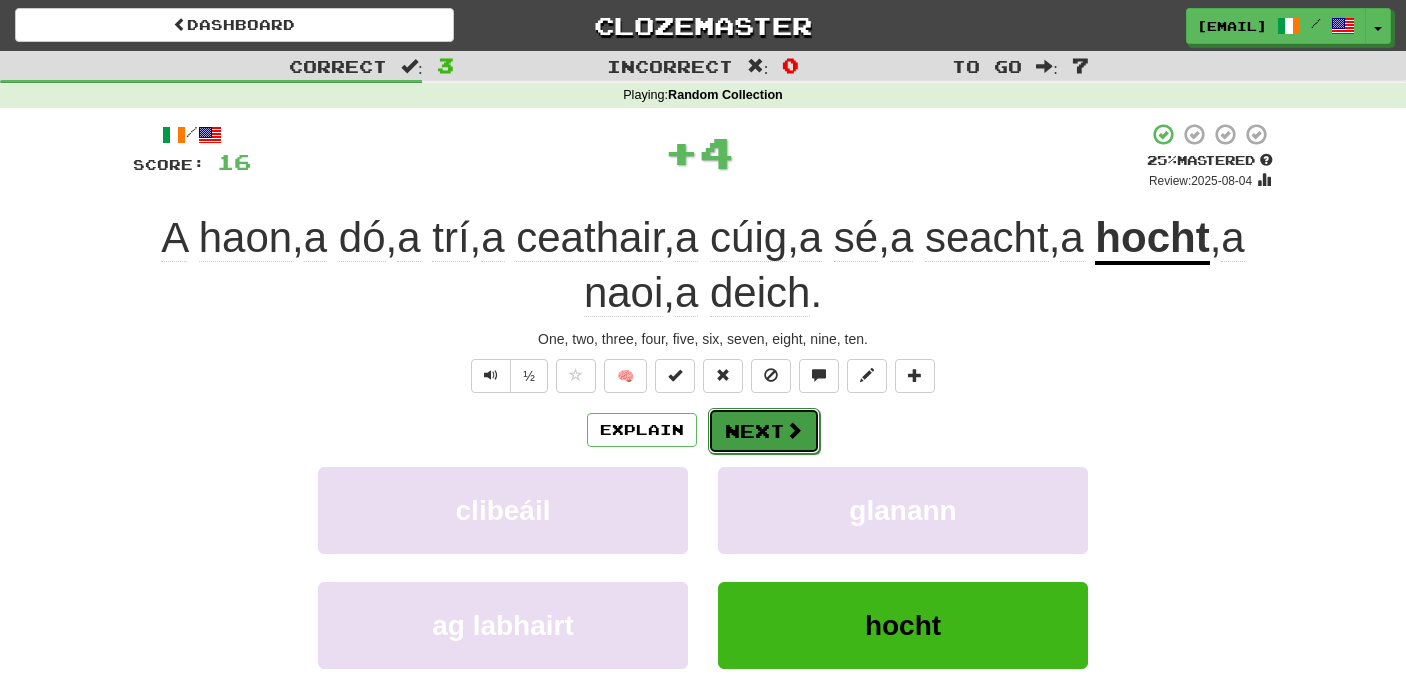 click on "Next" at bounding box center [764, 431] 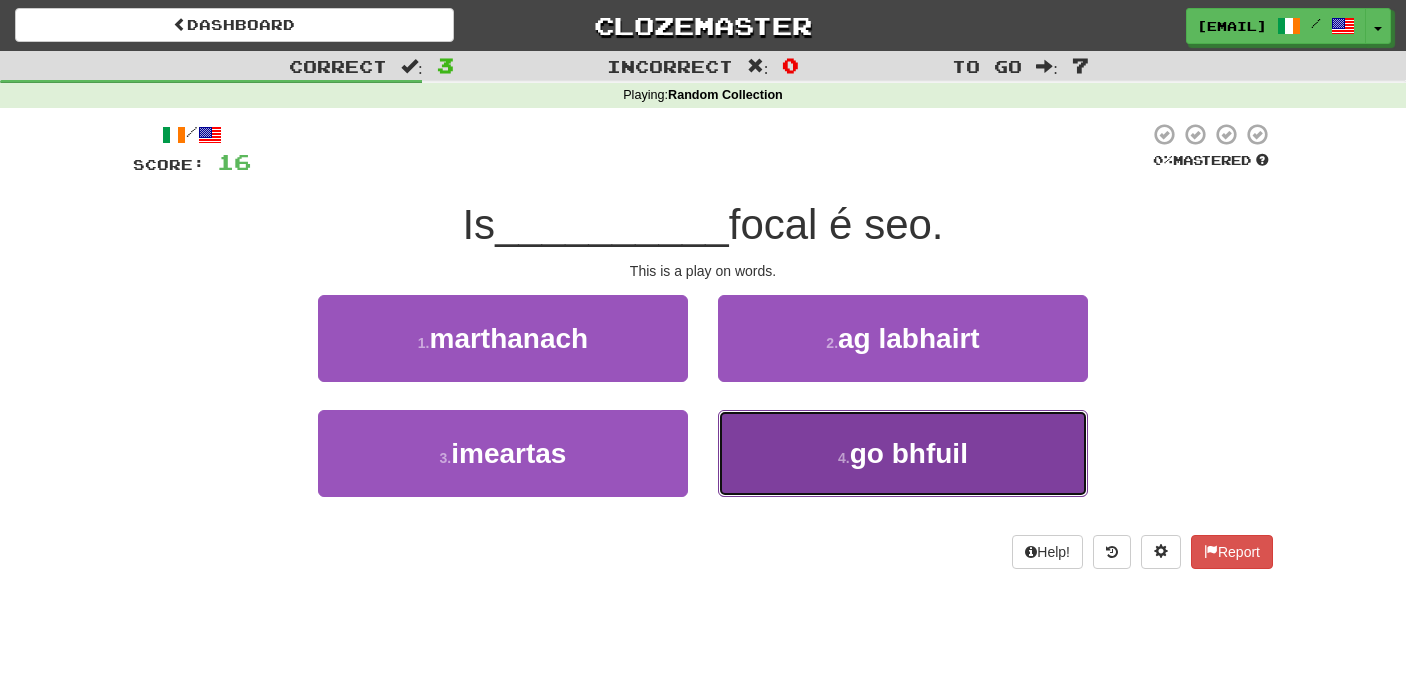 click on "4 .  go bhfuil" at bounding box center [903, 453] 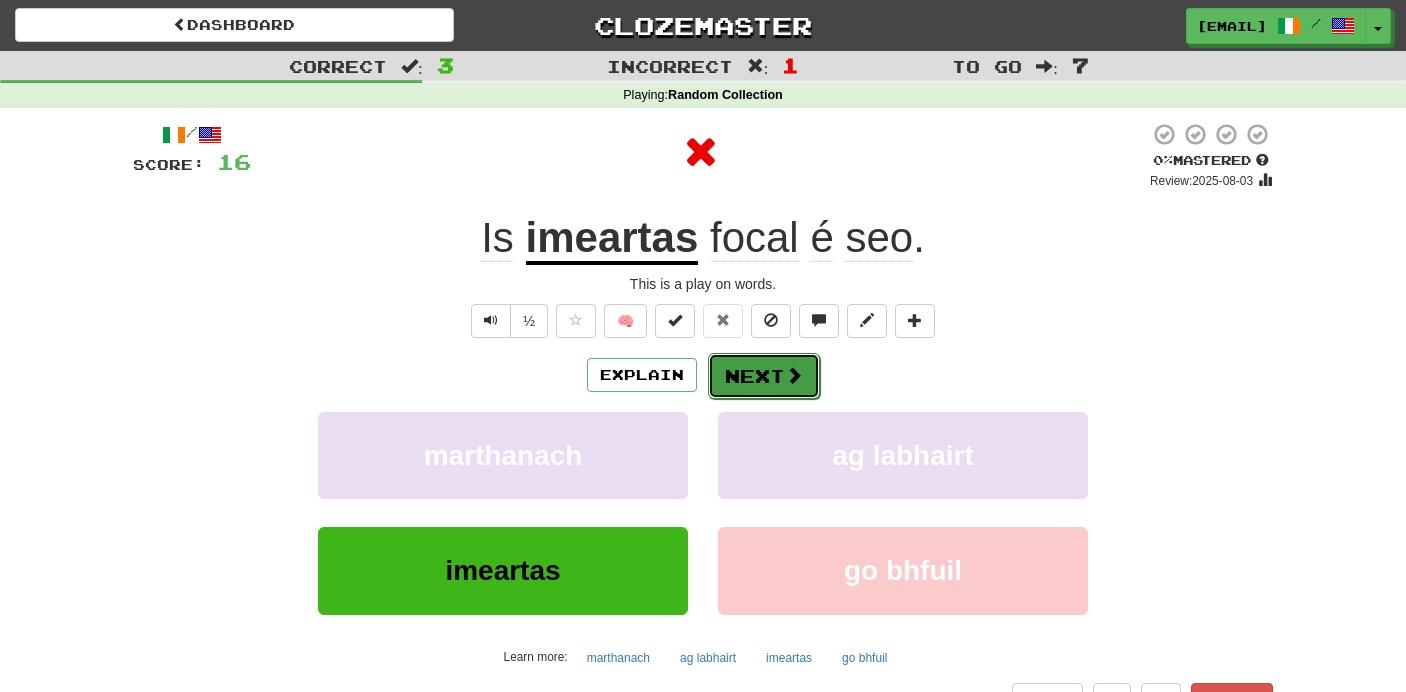 click on "Next" at bounding box center [764, 376] 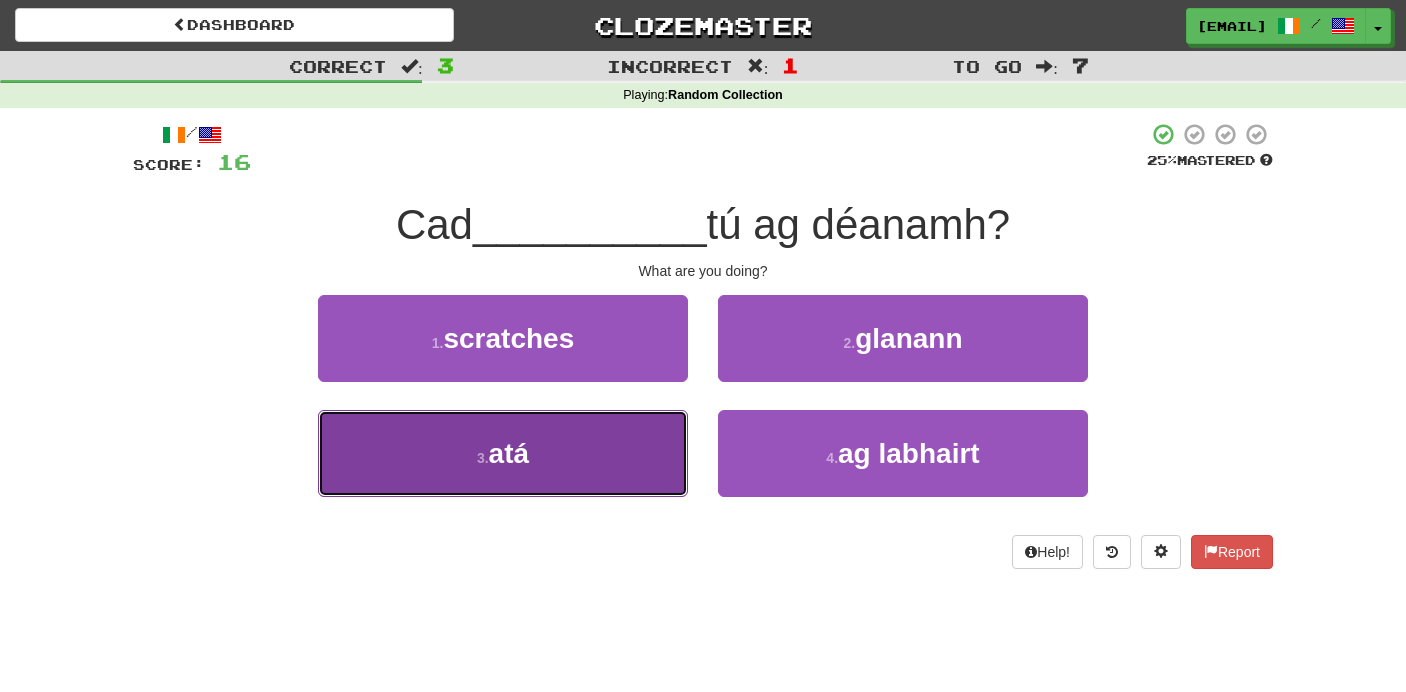 click on "3 .  atá" at bounding box center [503, 453] 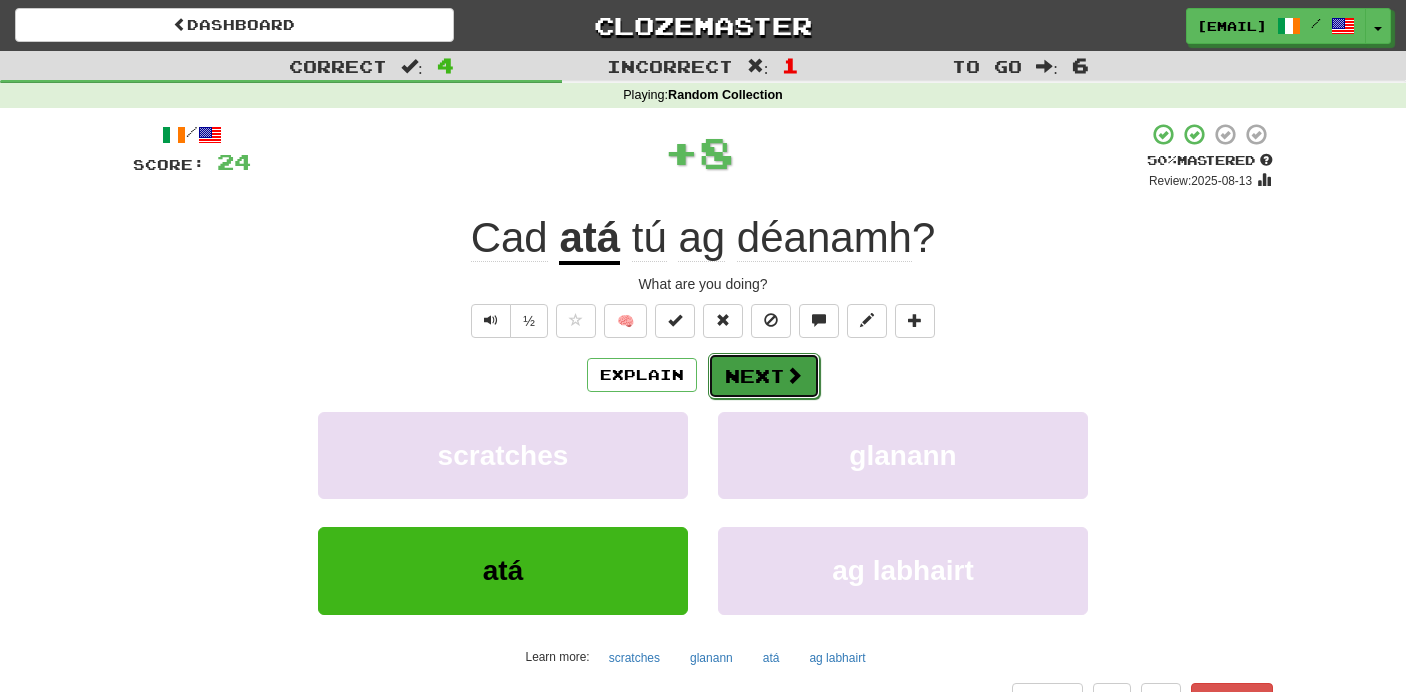 click on "Next" at bounding box center [764, 376] 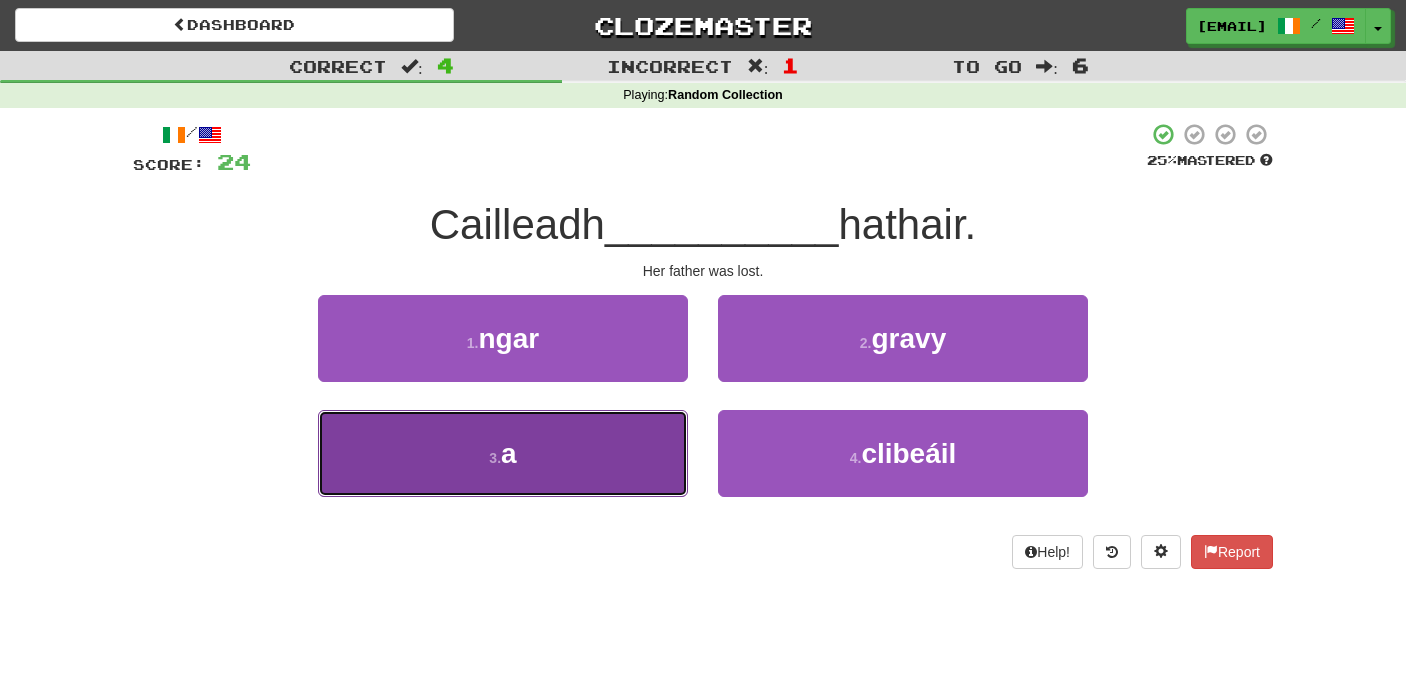 click on "3 .  a" at bounding box center [503, 453] 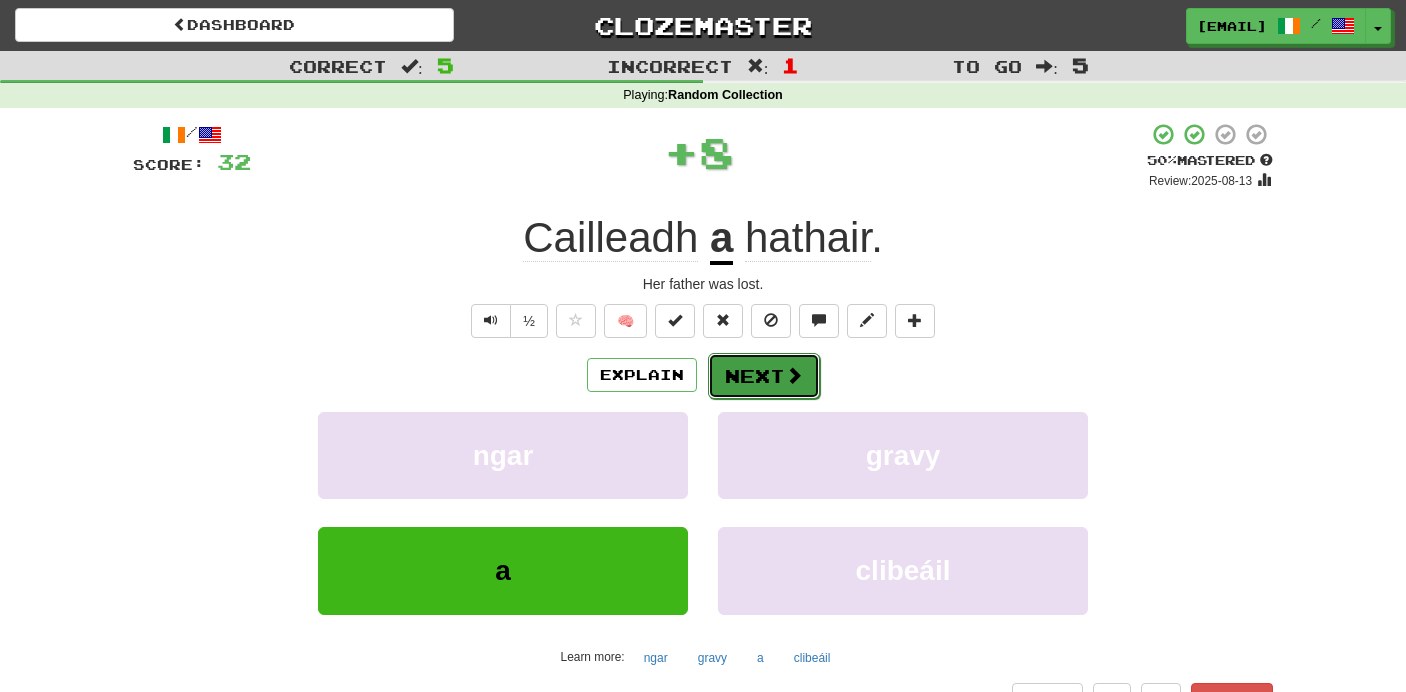 click on "Next" at bounding box center (764, 376) 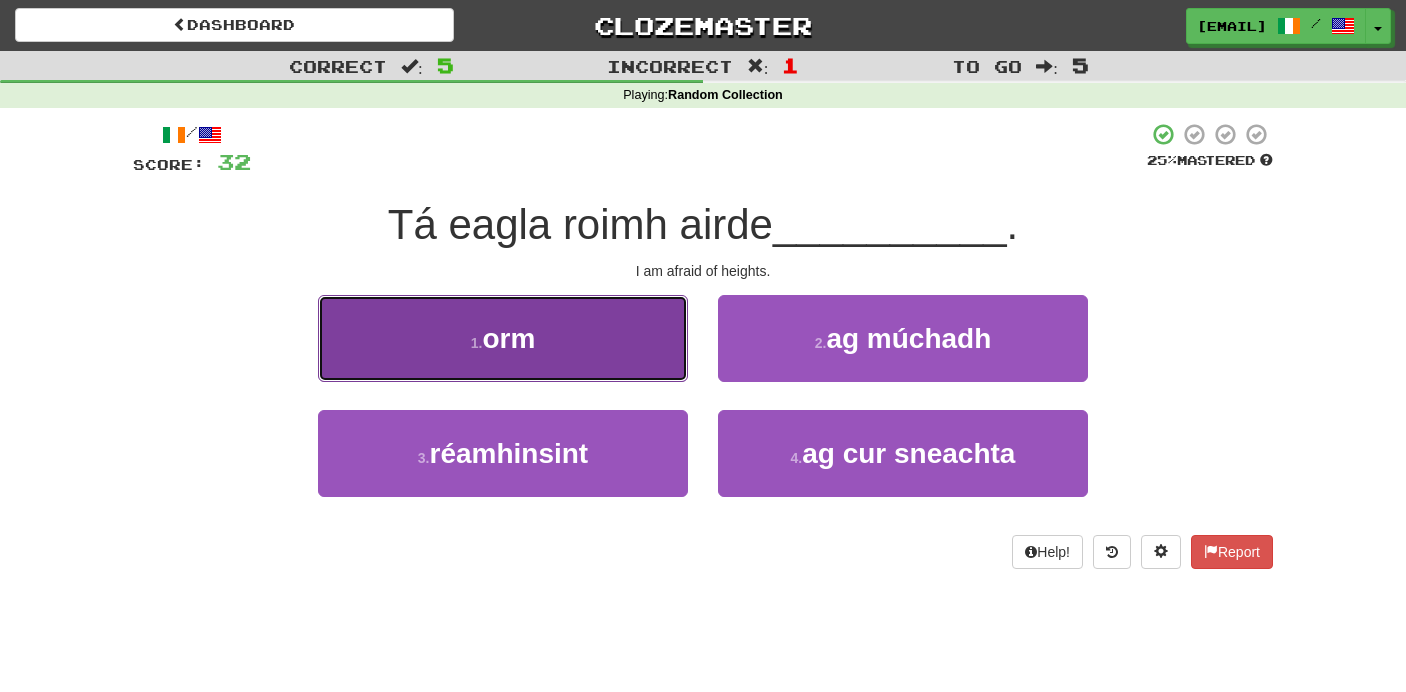 click on "1 .  orm" at bounding box center (503, 338) 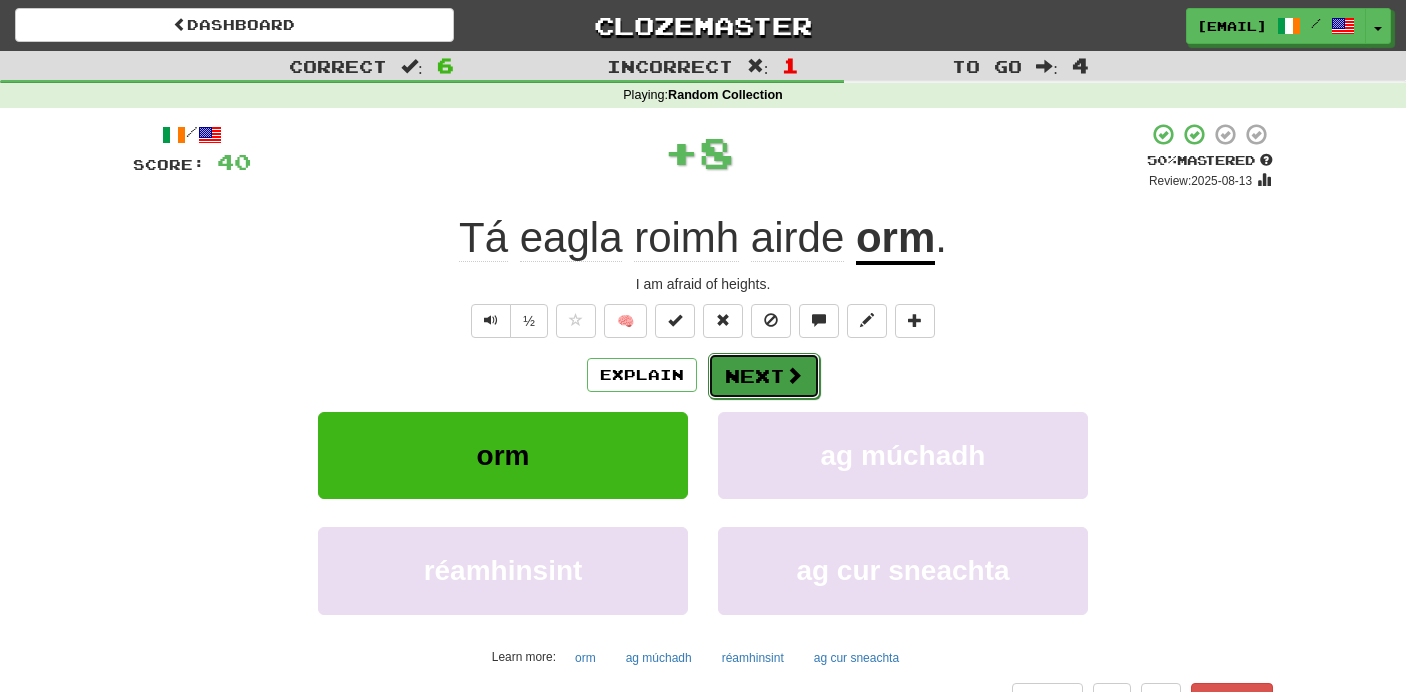 click on "Next" at bounding box center (764, 376) 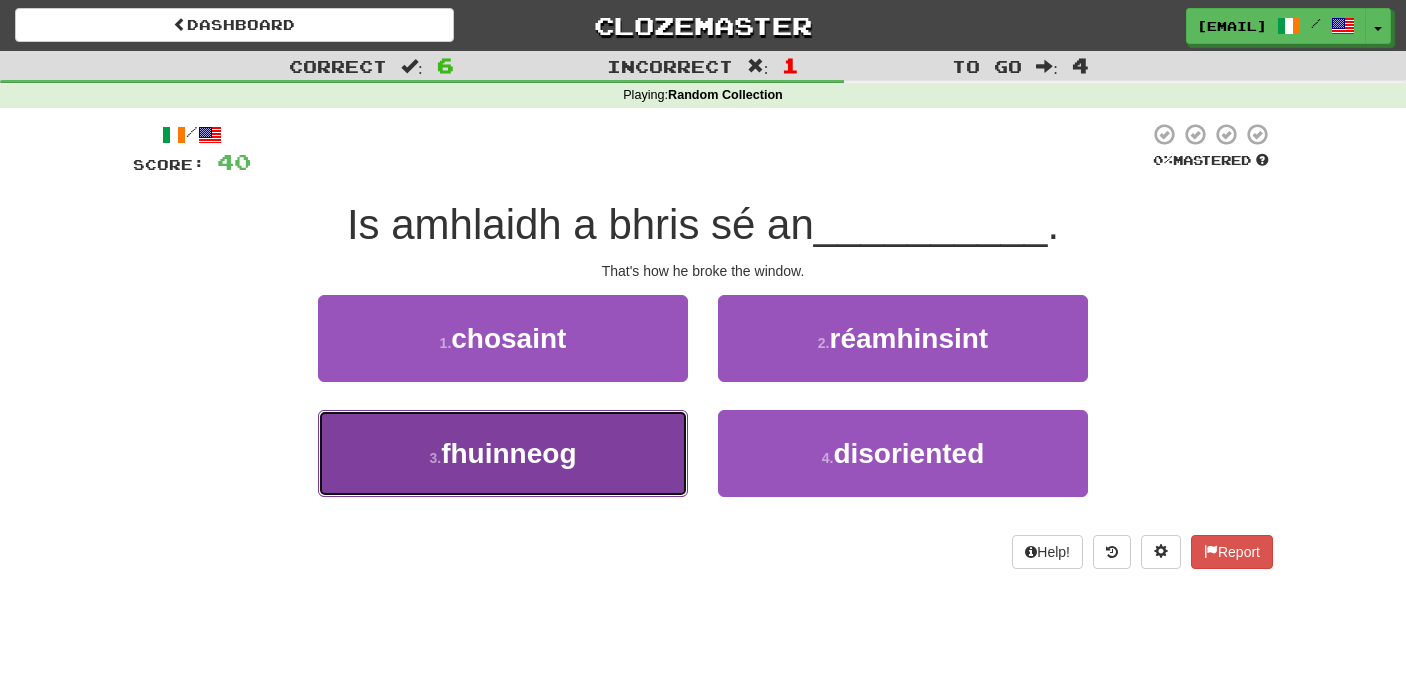 click on "3 .  fhuinneog" at bounding box center (503, 453) 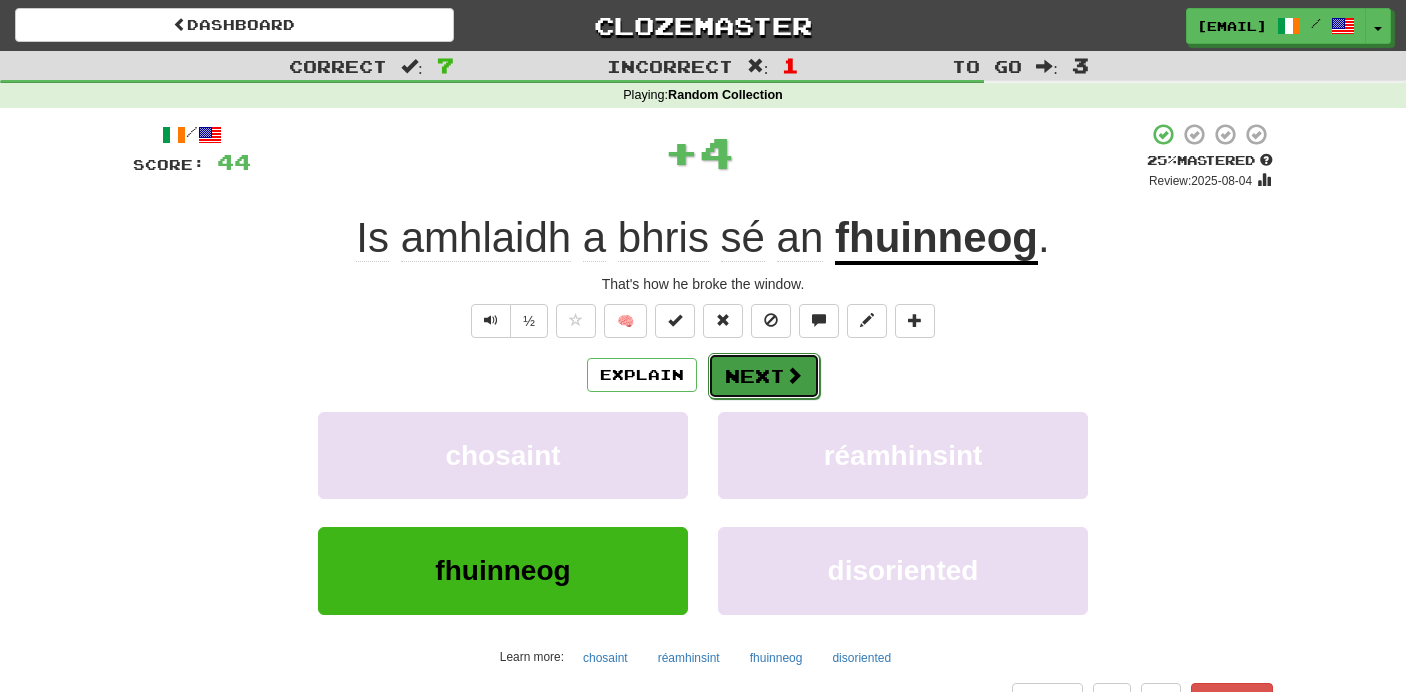 click on "Next" at bounding box center [764, 376] 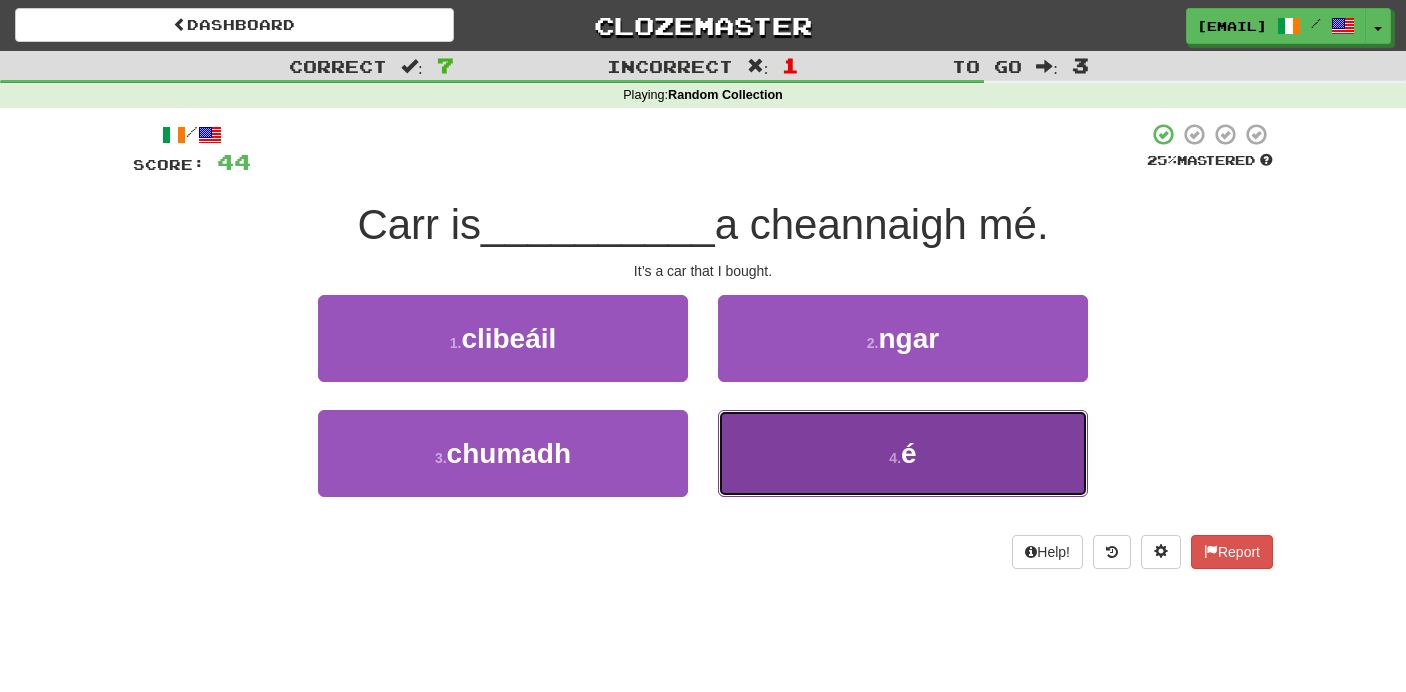 click on "4 .  é" at bounding box center (903, 453) 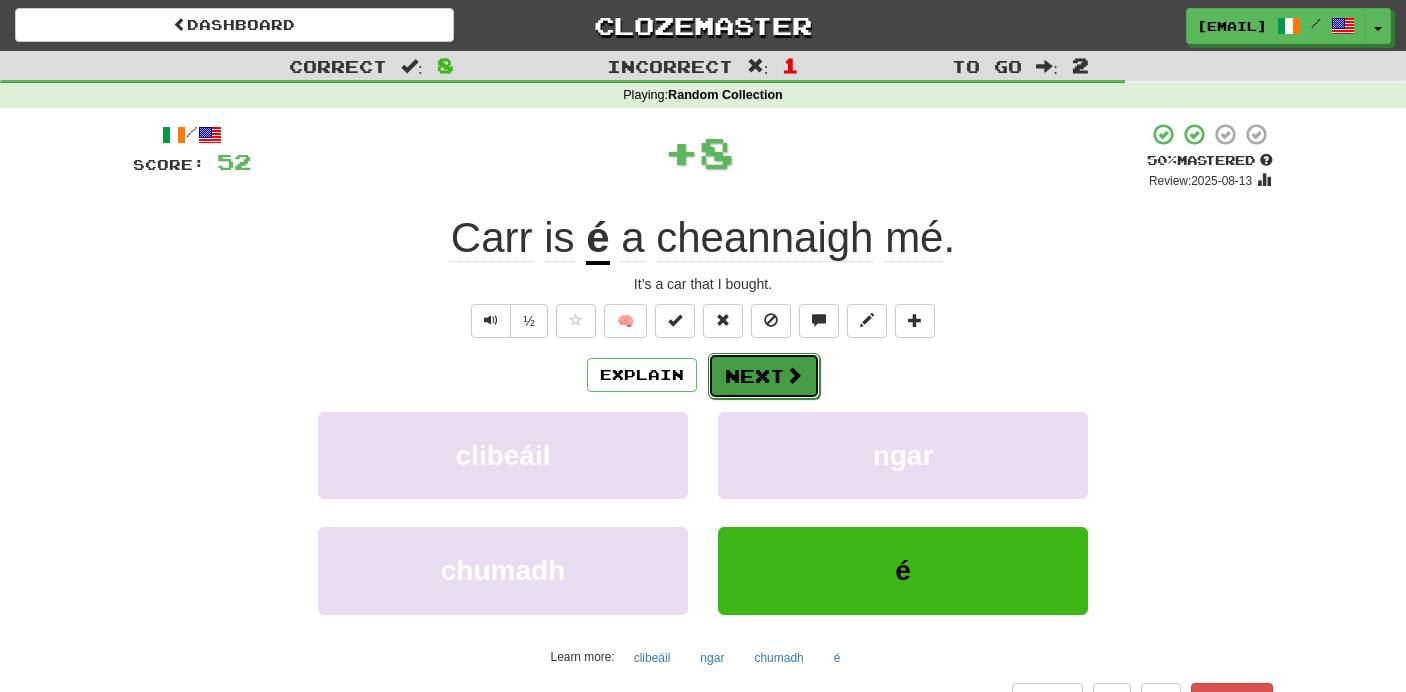 click on "Next" at bounding box center (764, 376) 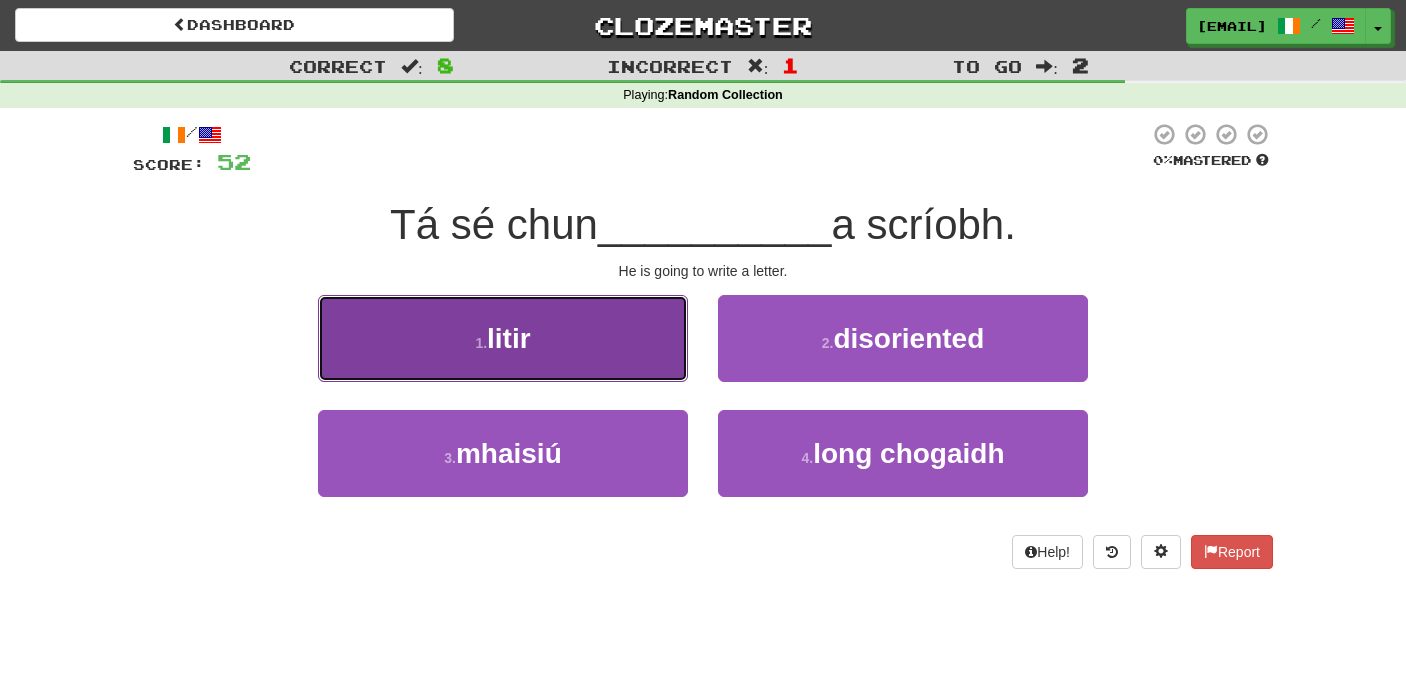 click on "1 .  litir" at bounding box center (503, 338) 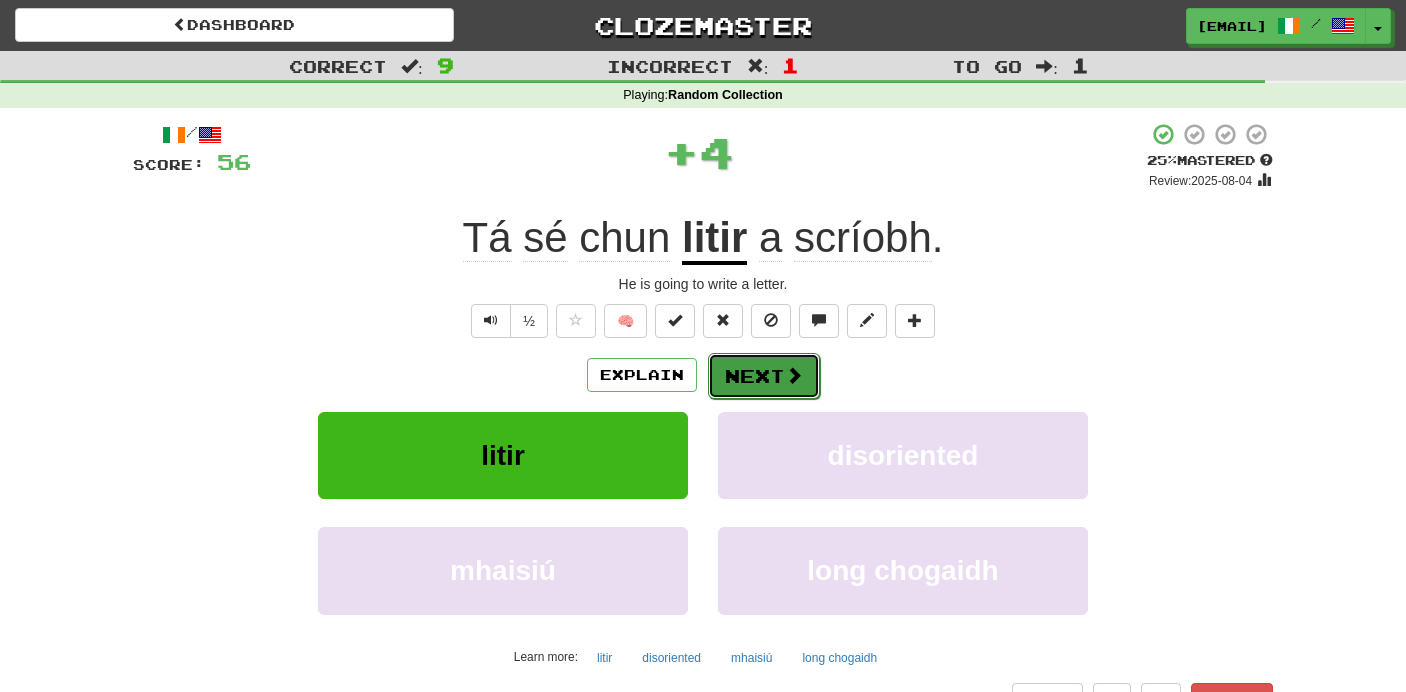 click on "Next" at bounding box center [764, 376] 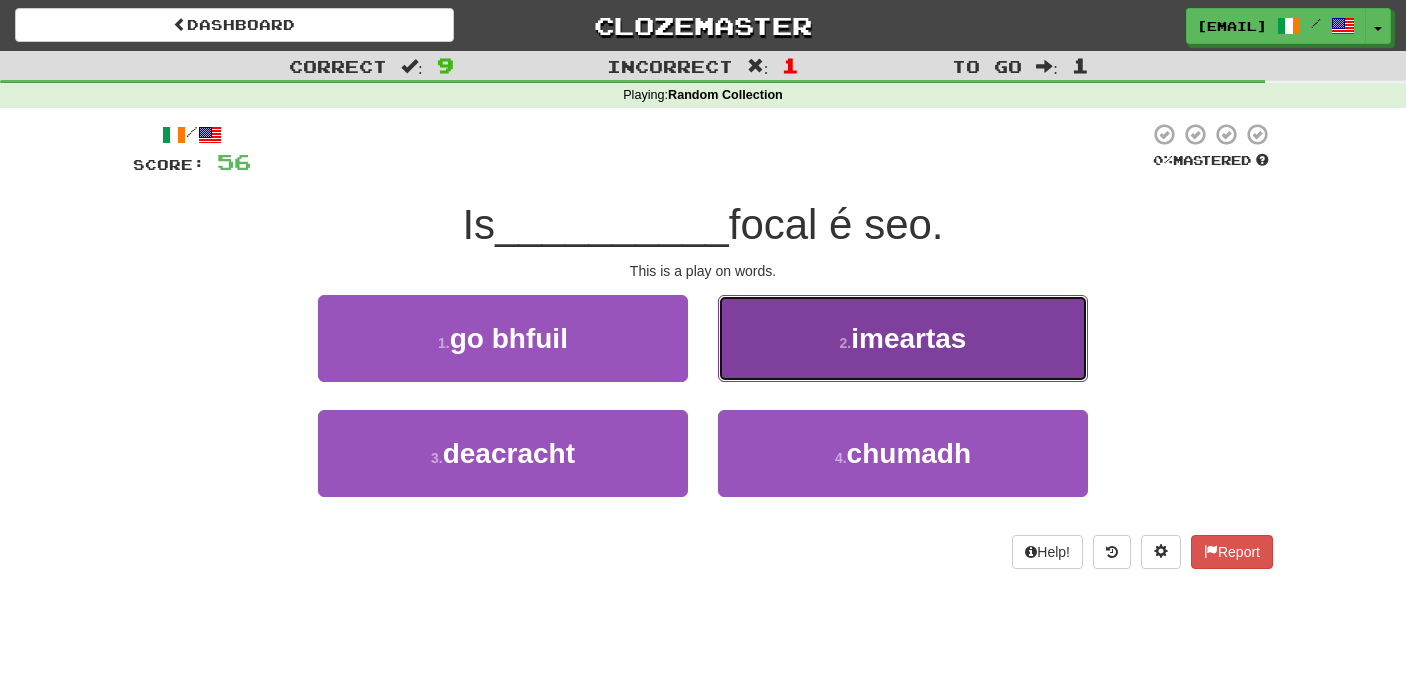 click on "2 .  imeartas" at bounding box center [903, 338] 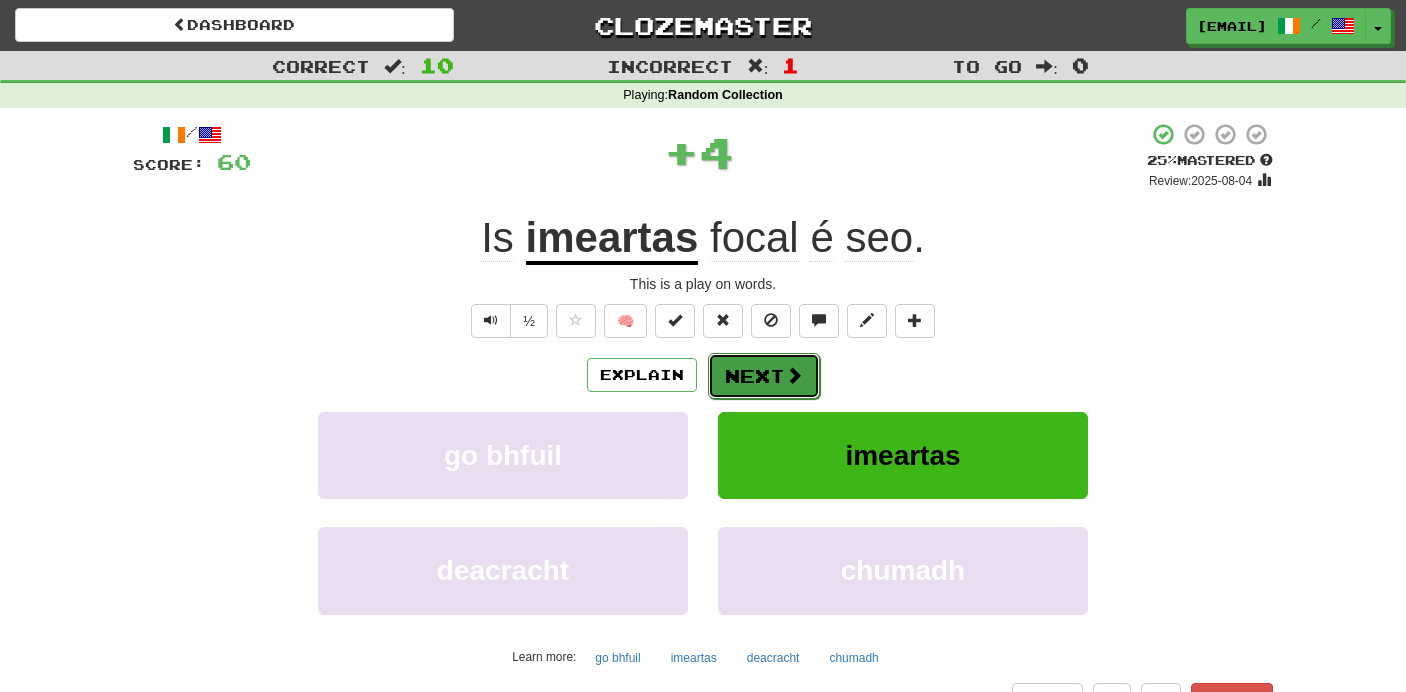 click on "Next" at bounding box center (764, 376) 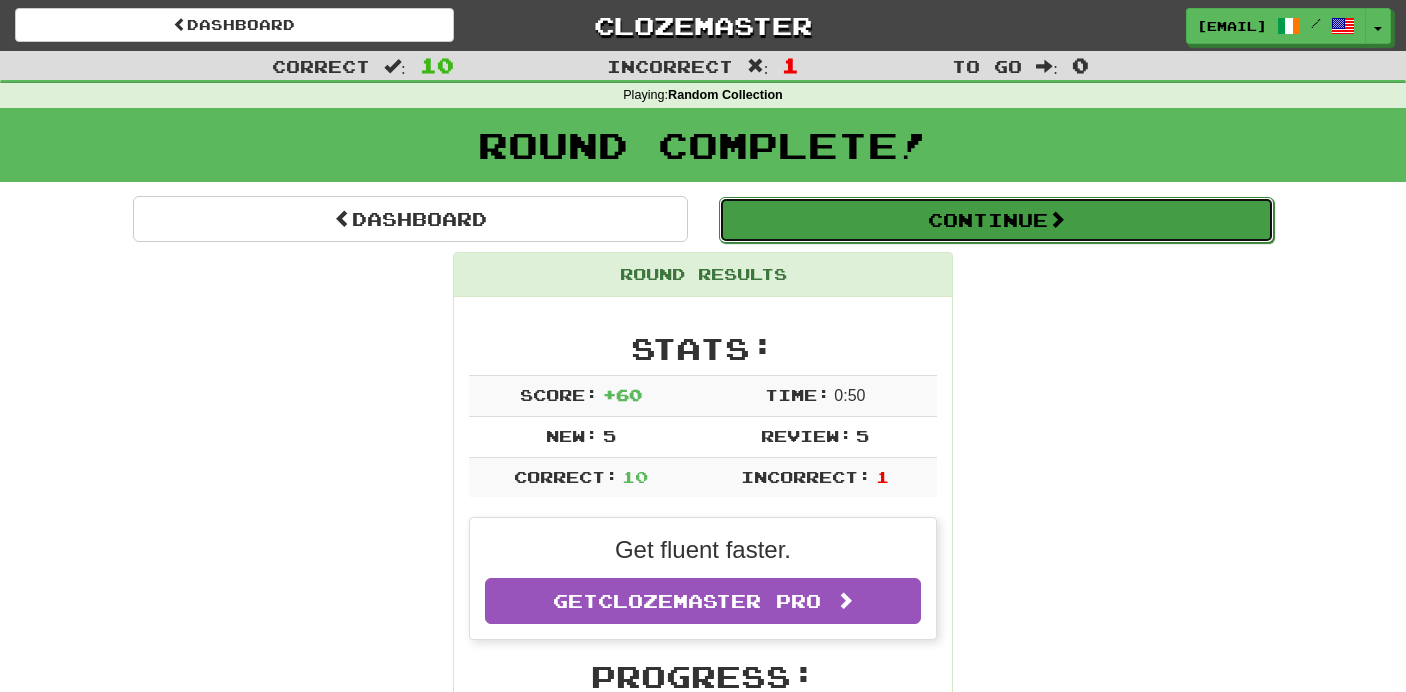 click on "Continue" at bounding box center (996, 220) 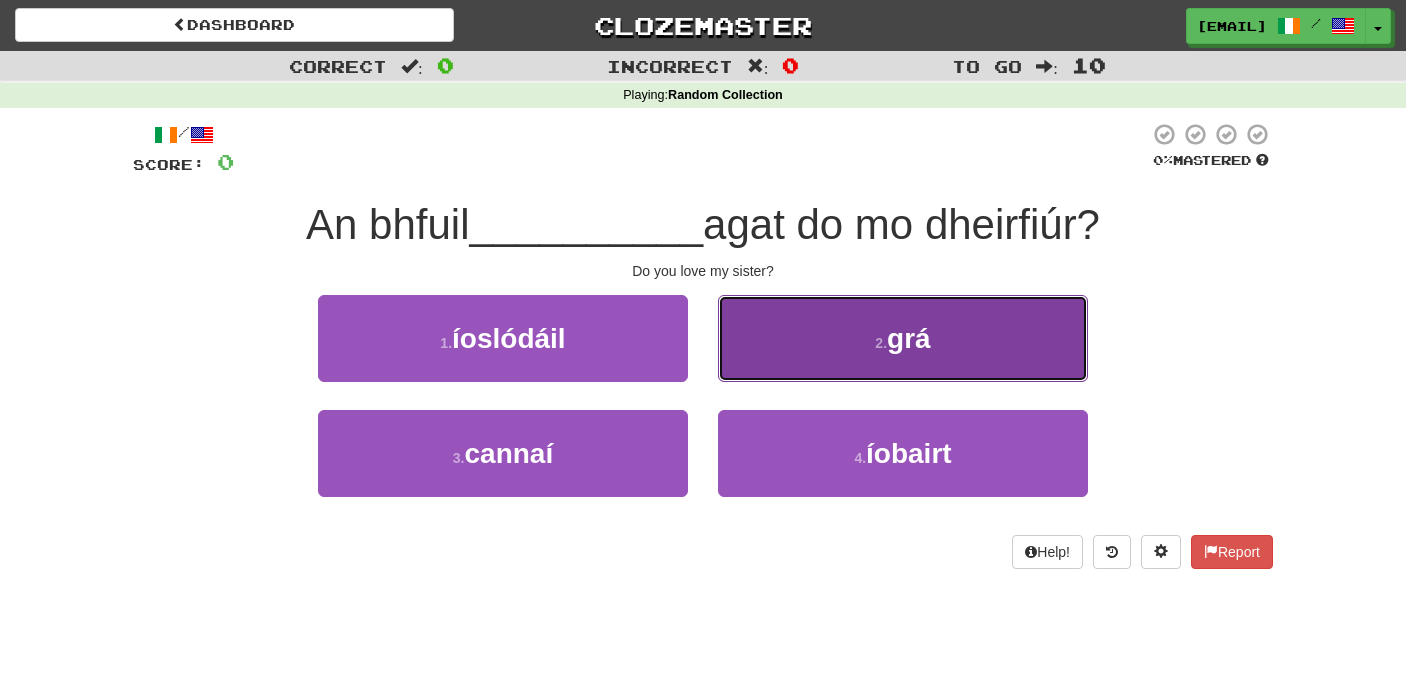 click on "2 .  grá" at bounding box center (903, 338) 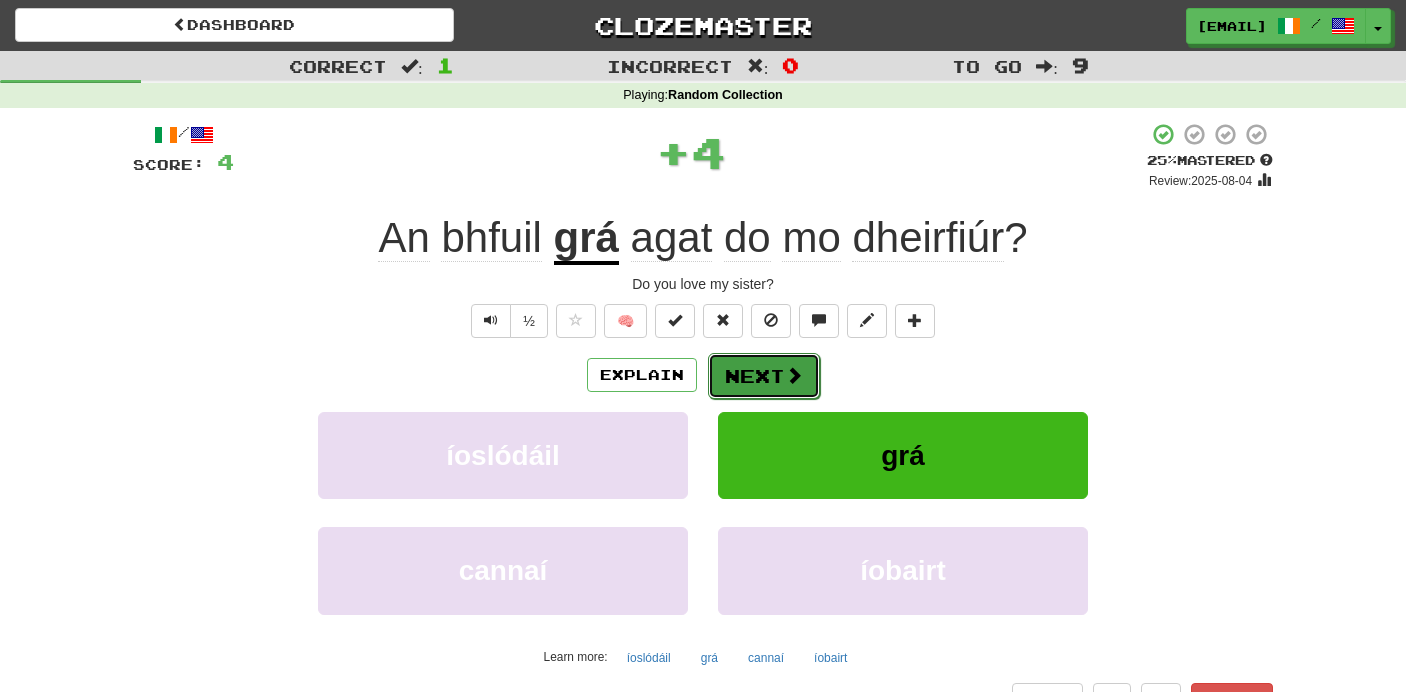 click on "Next" at bounding box center (764, 376) 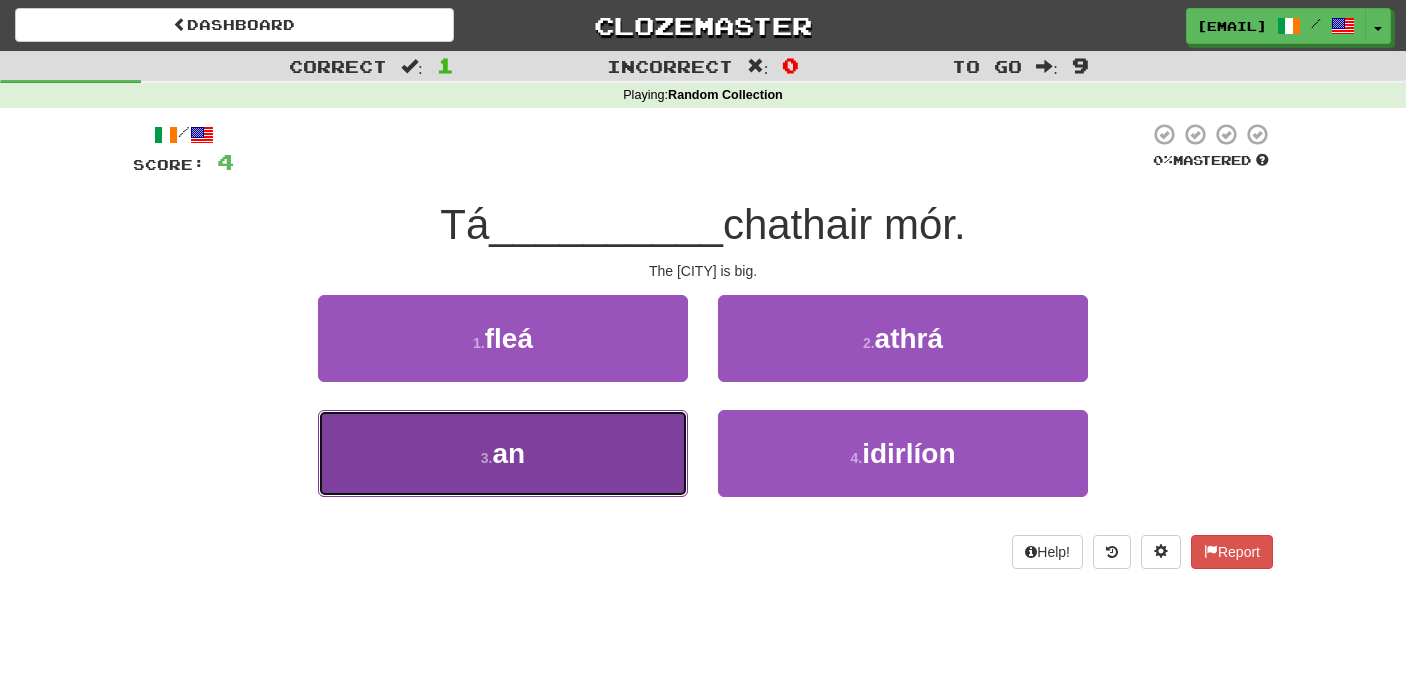 click on "3 .  an" at bounding box center [503, 453] 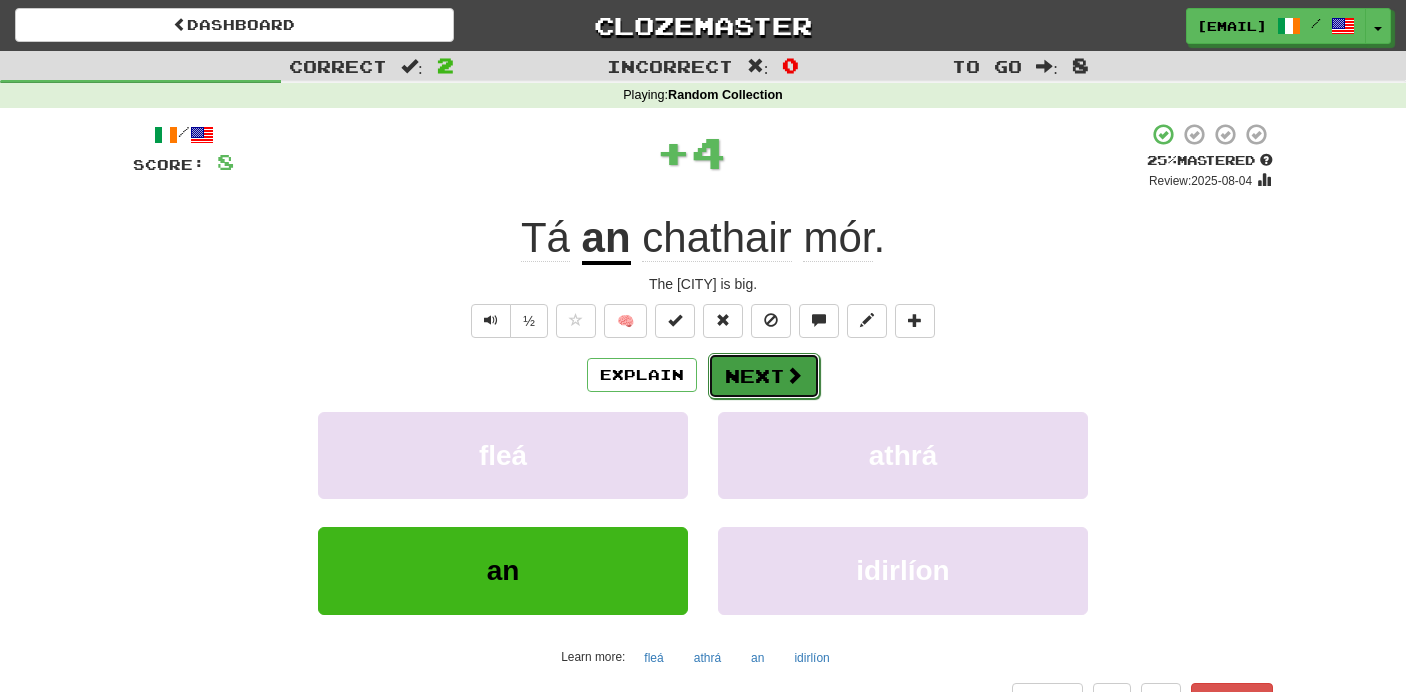 click on "Next" at bounding box center [764, 376] 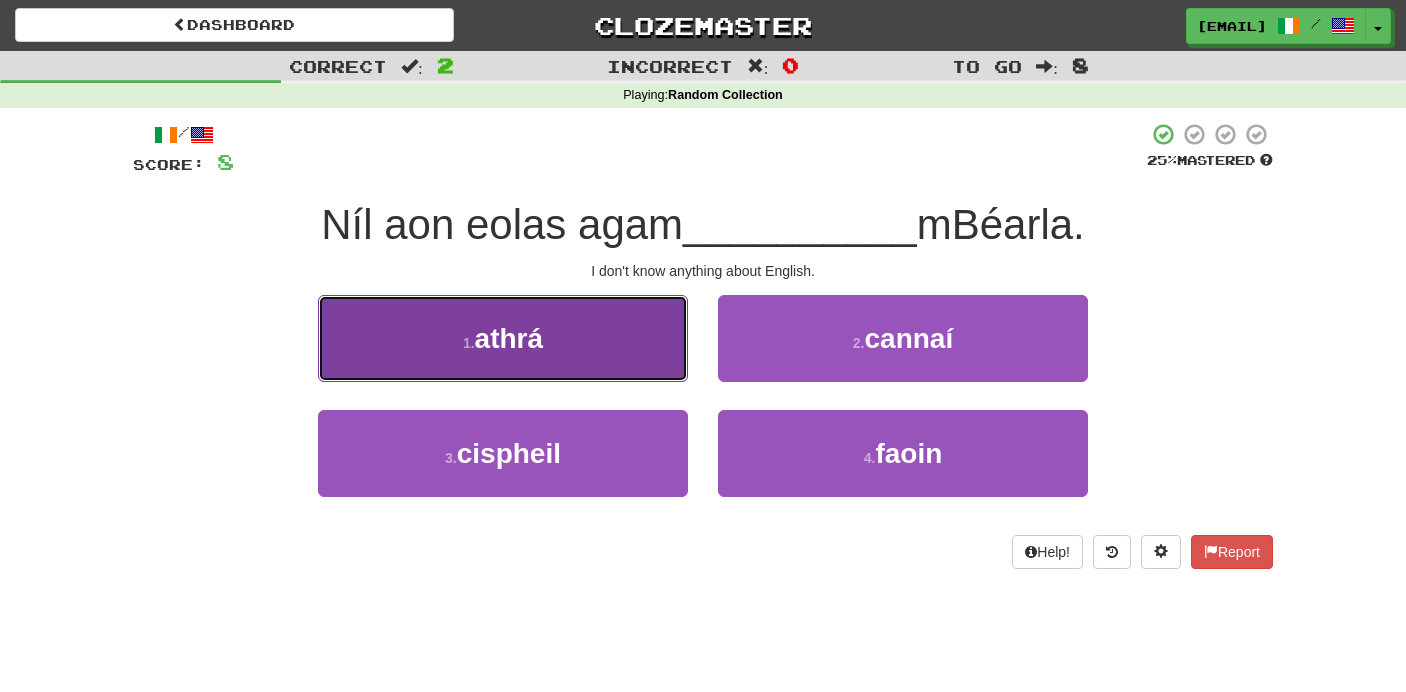 click on "1 .  athrá" at bounding box center (503, 338) 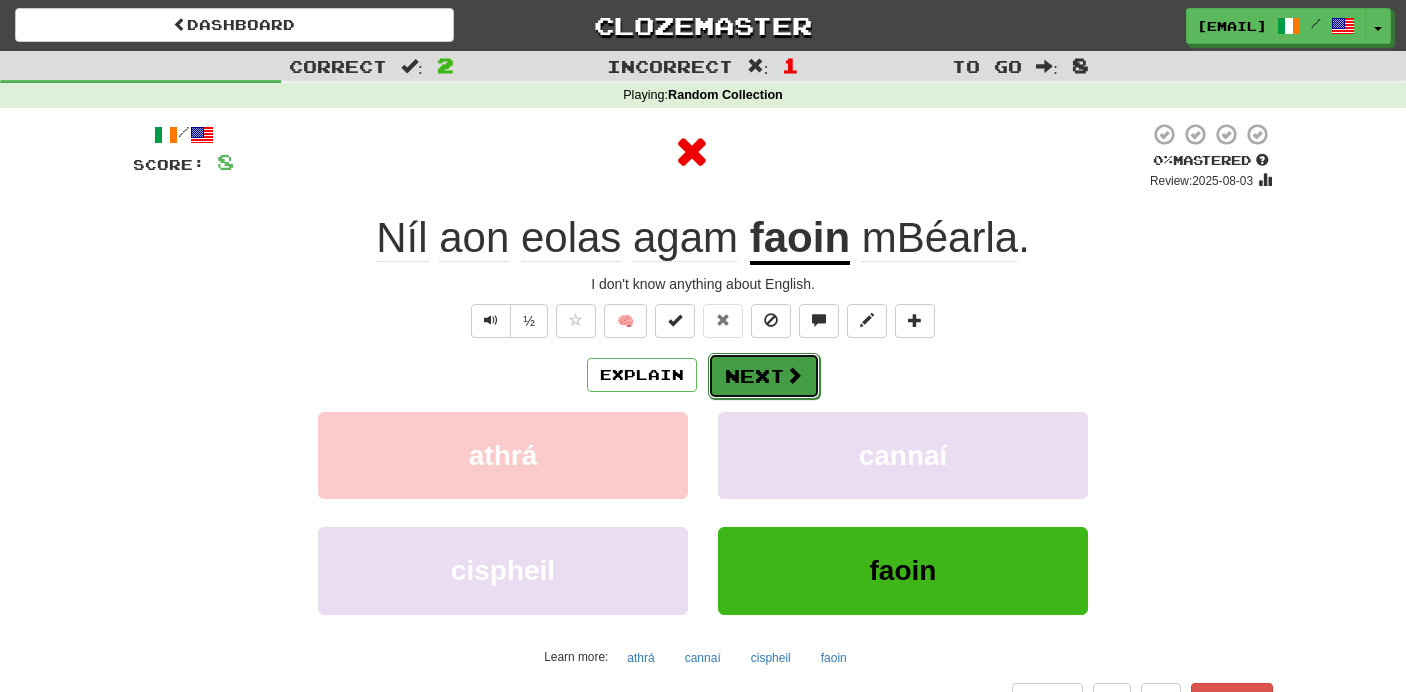 click on "Next" at bounding box center (764, 376) 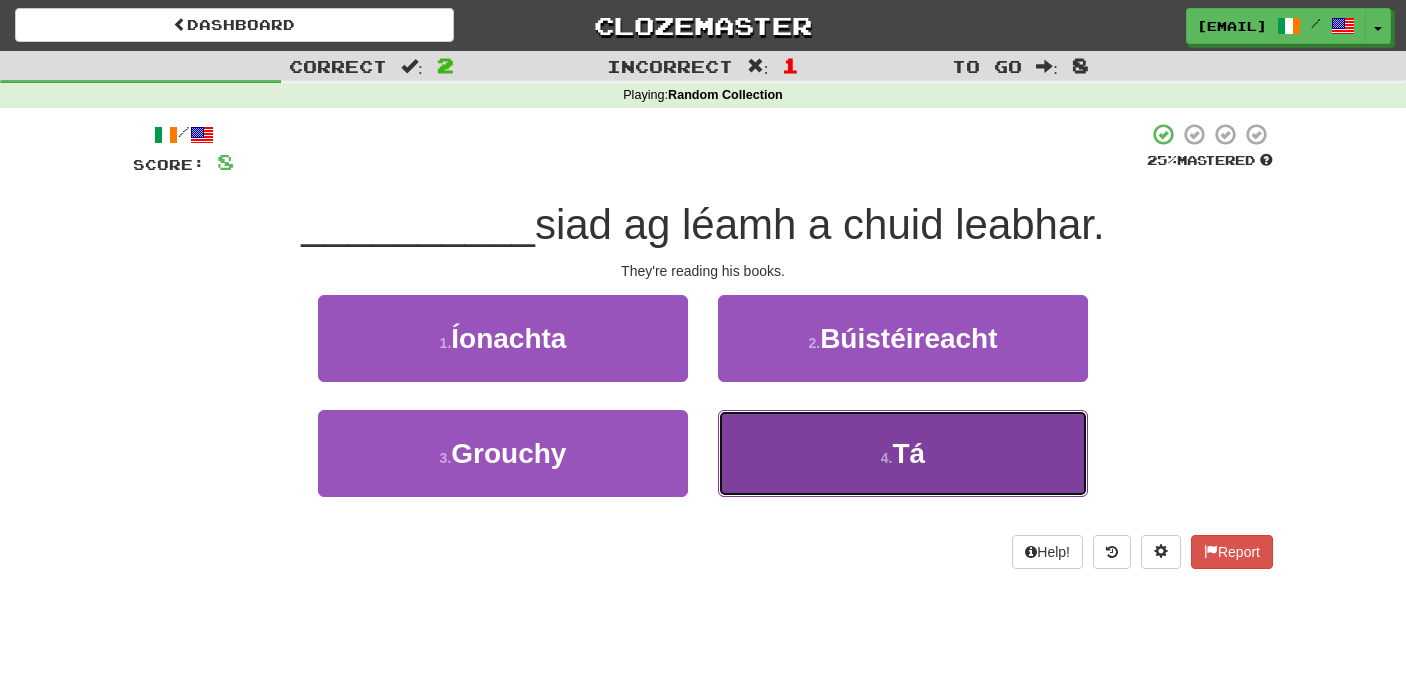 click on "4 .  Tá" at bounding box center [903, 453] 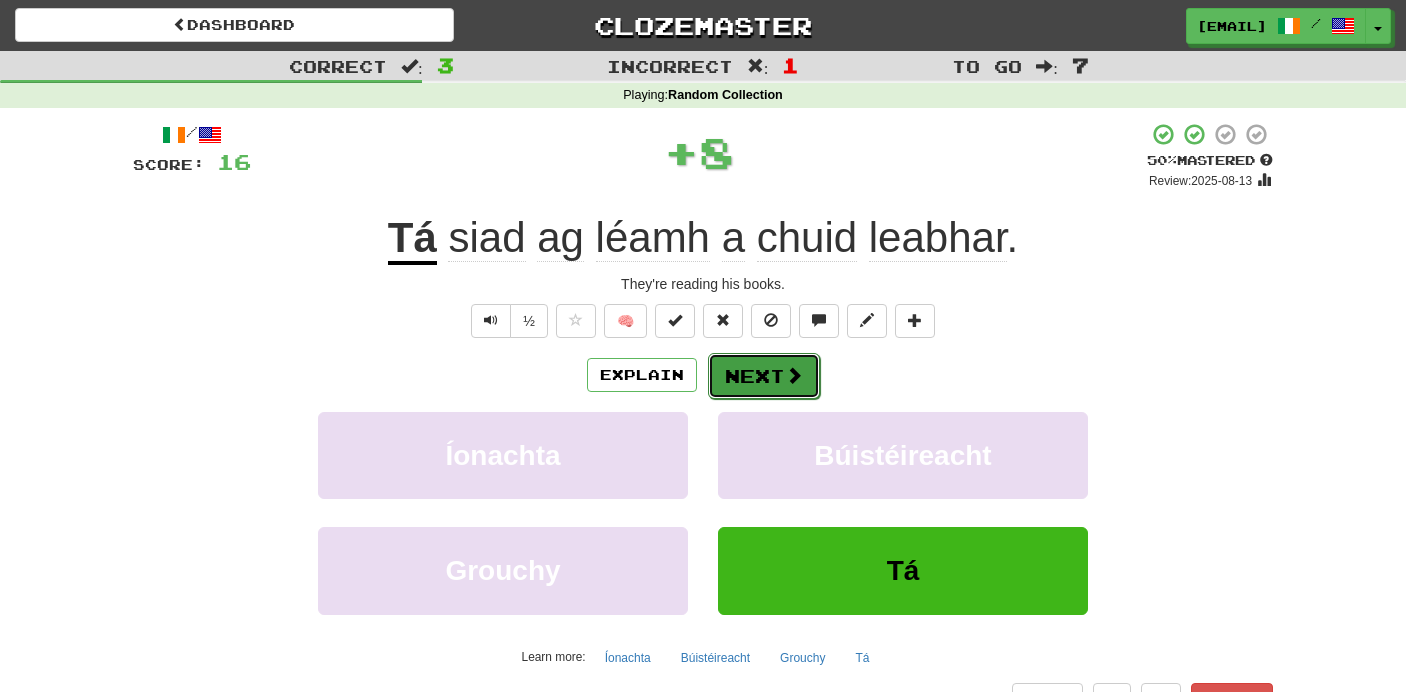 click on "Next" at bounding box center (764, 376) 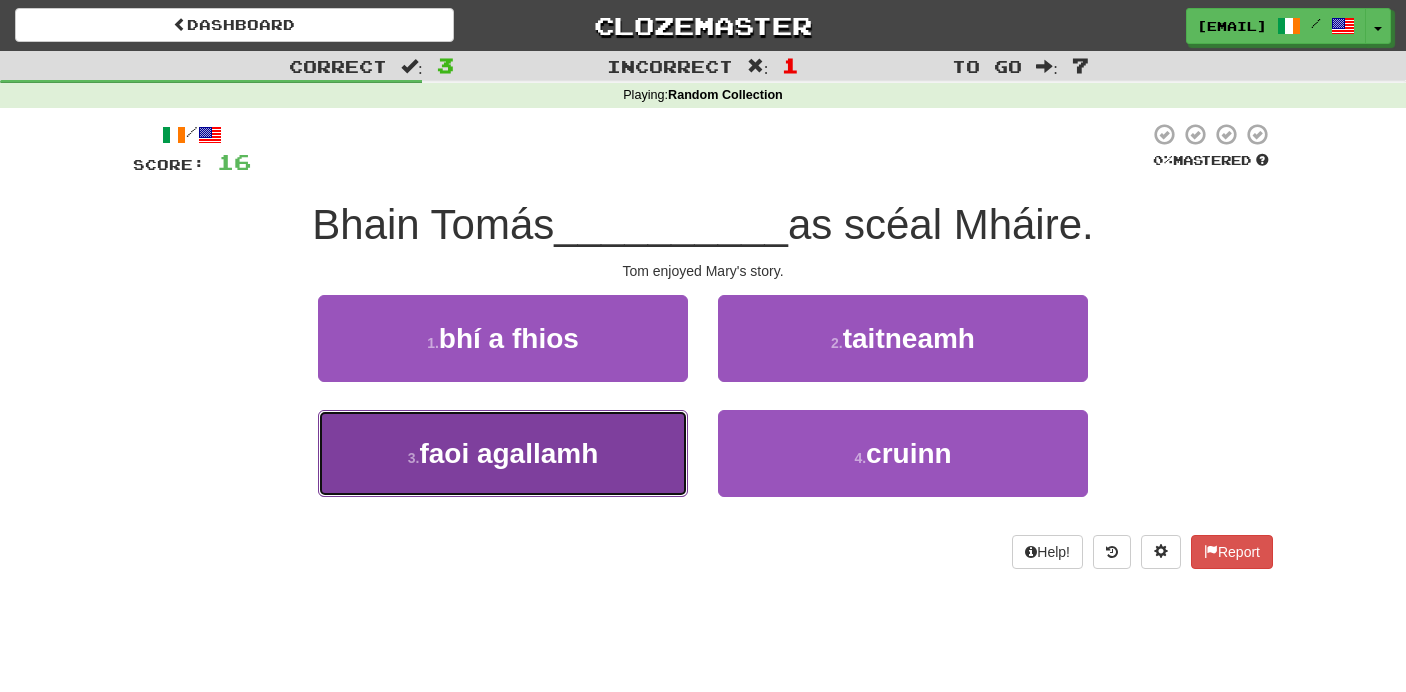 click on "3 .  faoi agallamh" at bounding box center (503, 453) 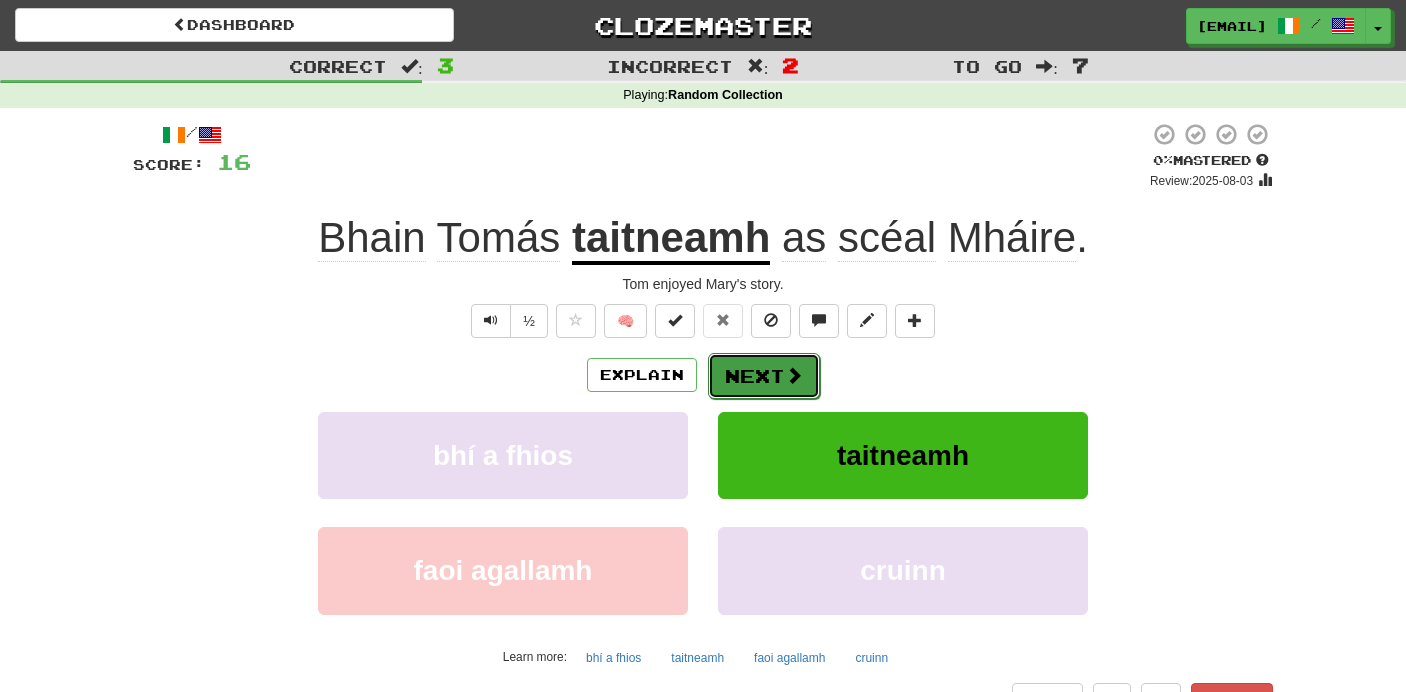 click on "Next" at bounding box center [764, 376] 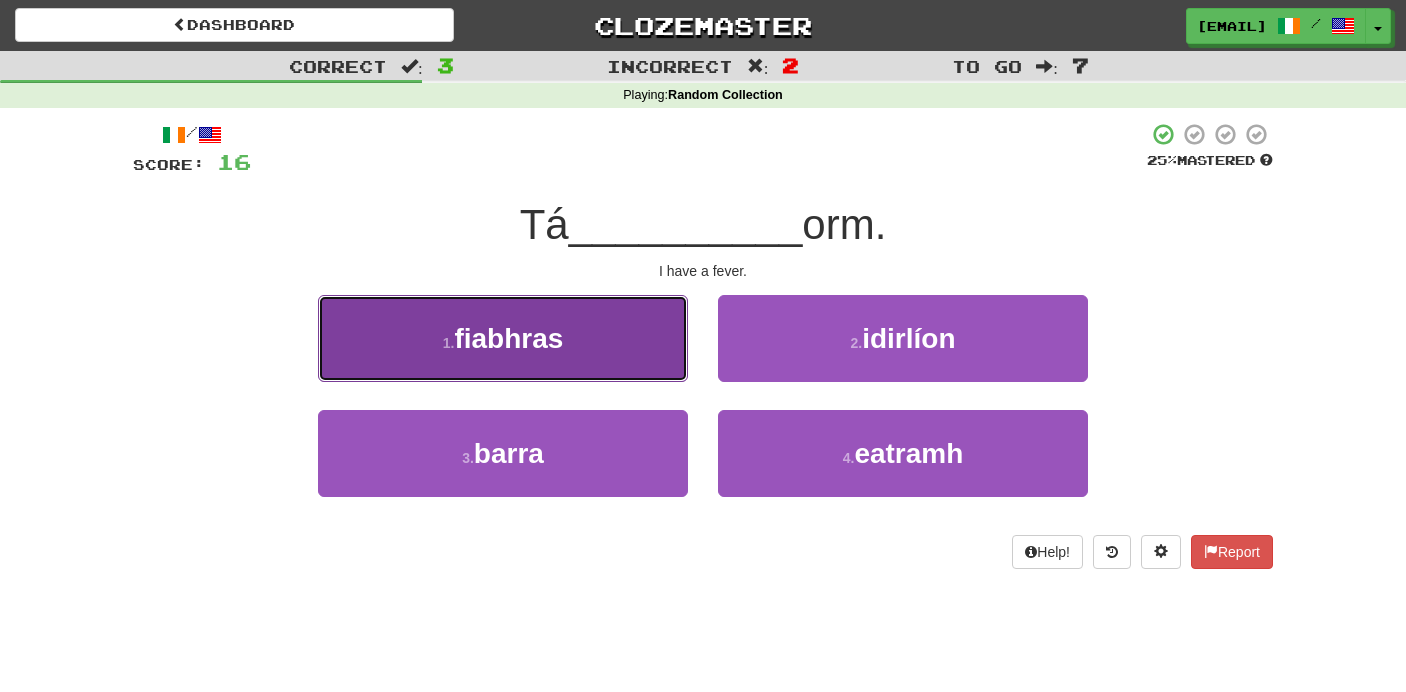 click on "1 .  fiabhras" at bounding box center [503, 338] 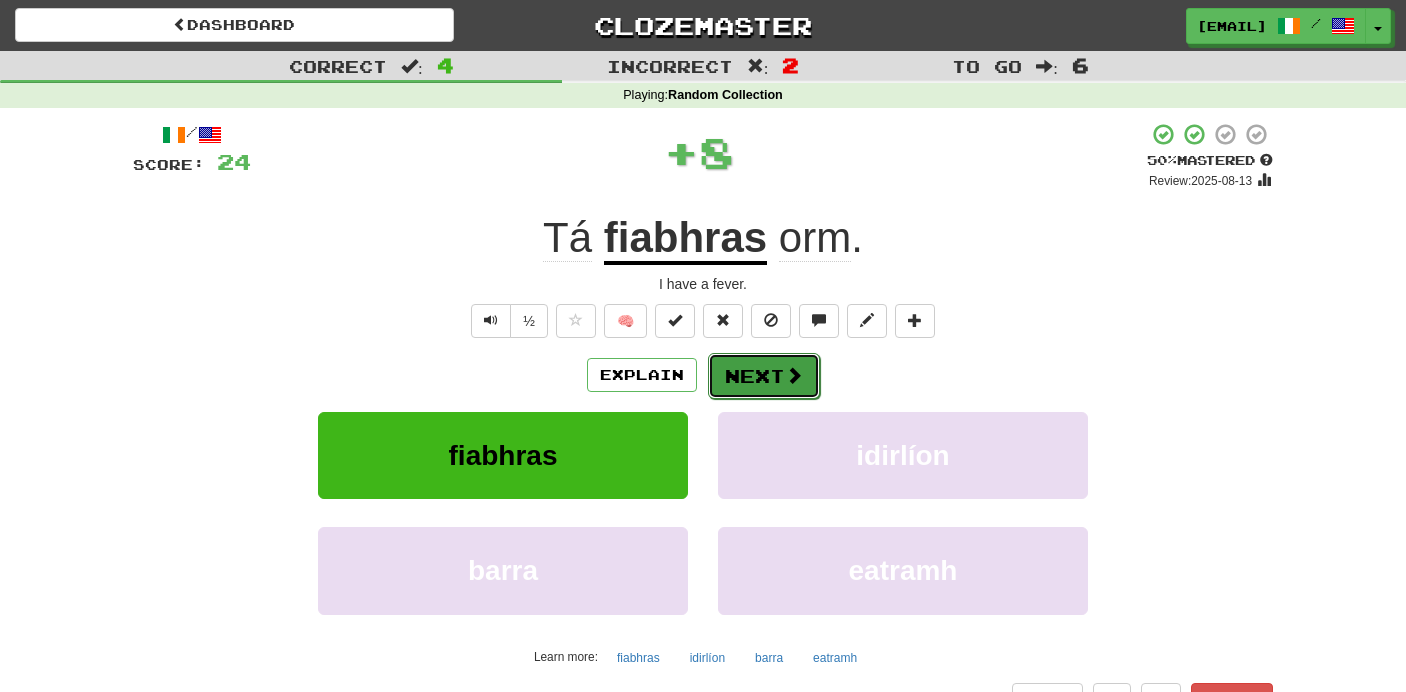 click at bounding box center [794, 375] 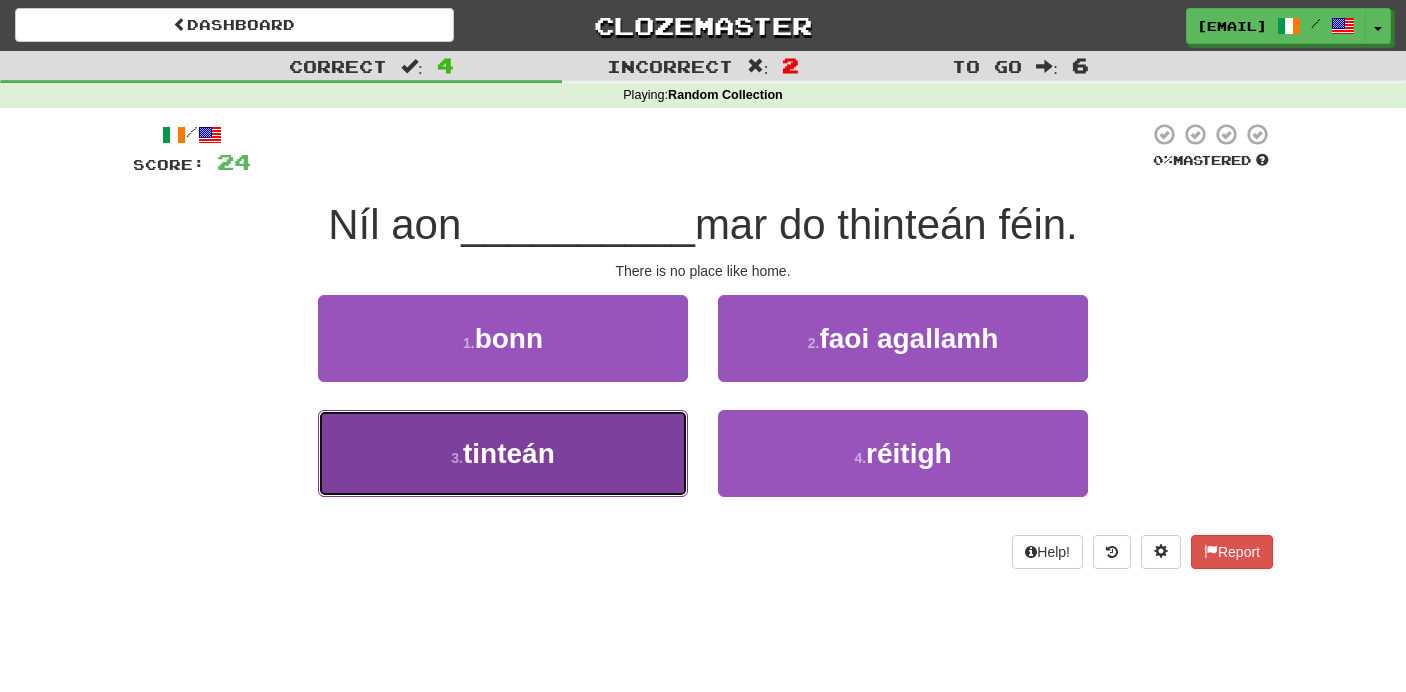 click on "3 .  tinteán" at bounding box center [503, 453] 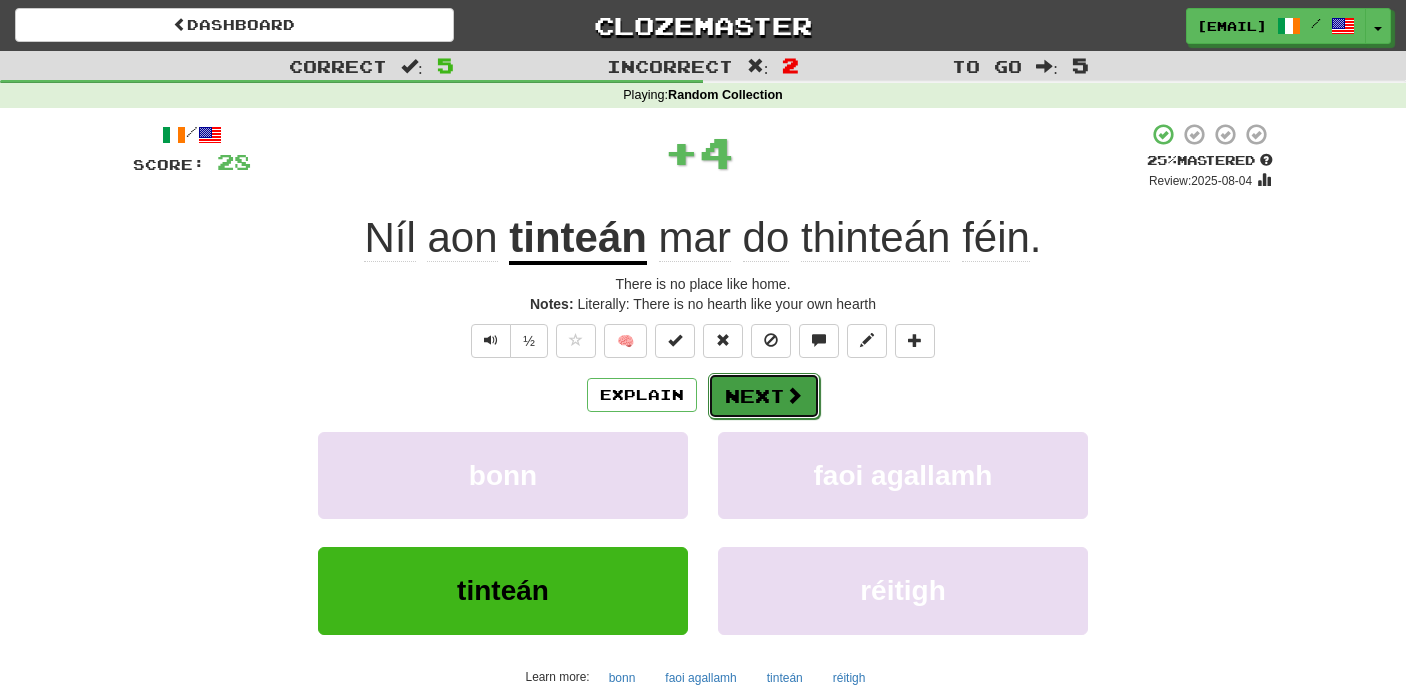 click on "Next" at bounding box center (764, 396) 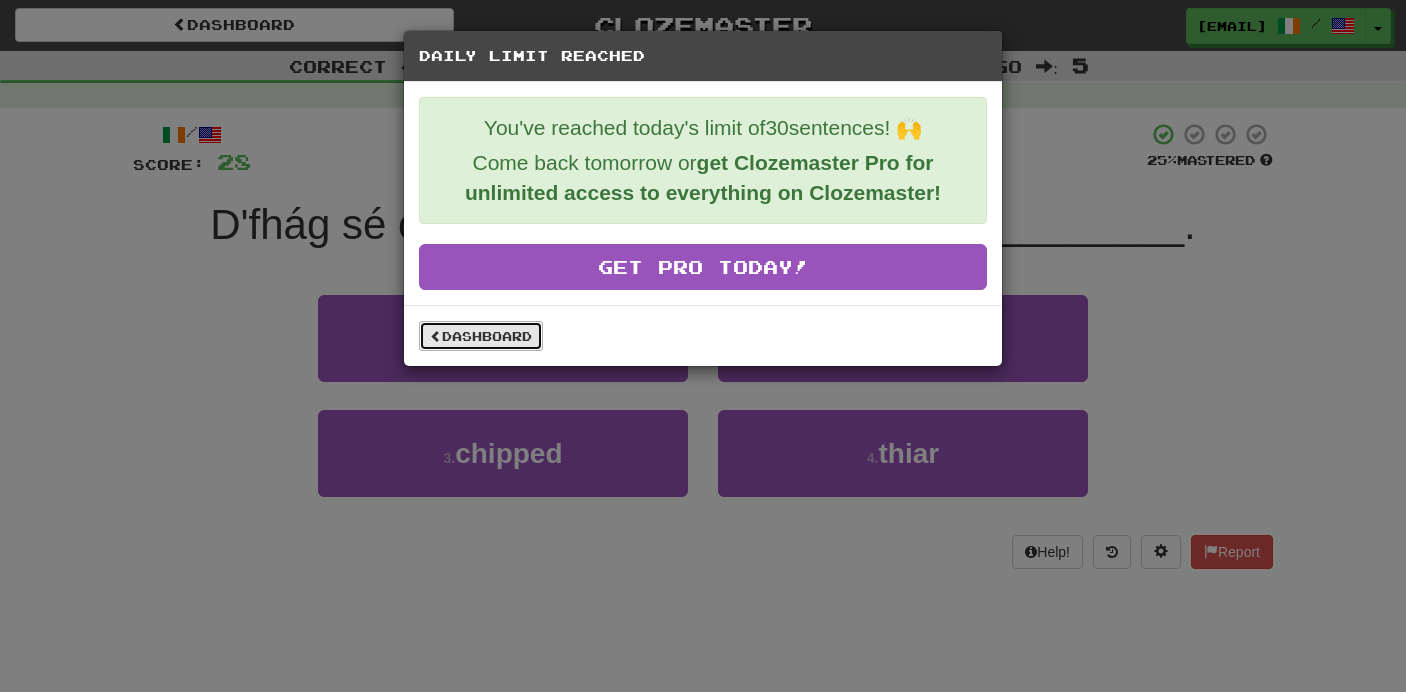 click on "Dashboard" at bounding box center (481, 336) 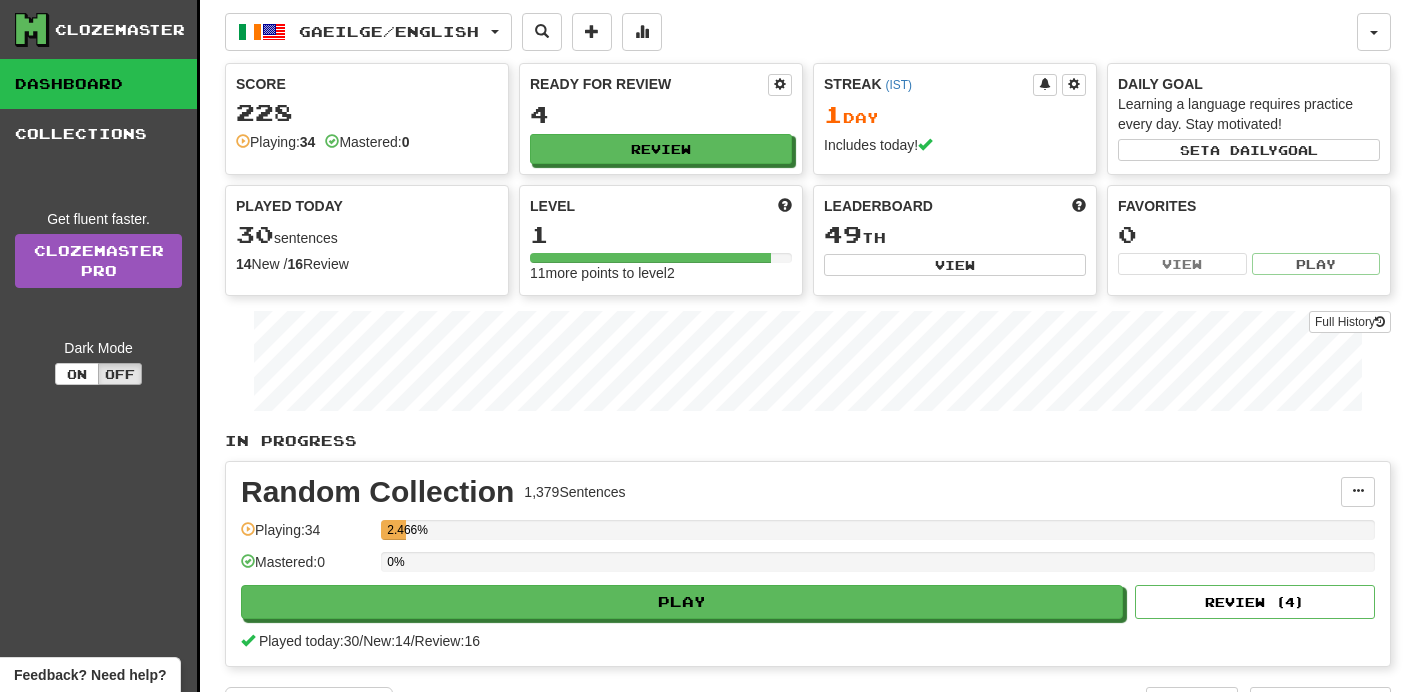 scroll, scrollTop: 0, scrollLeft: 0, axis: both 